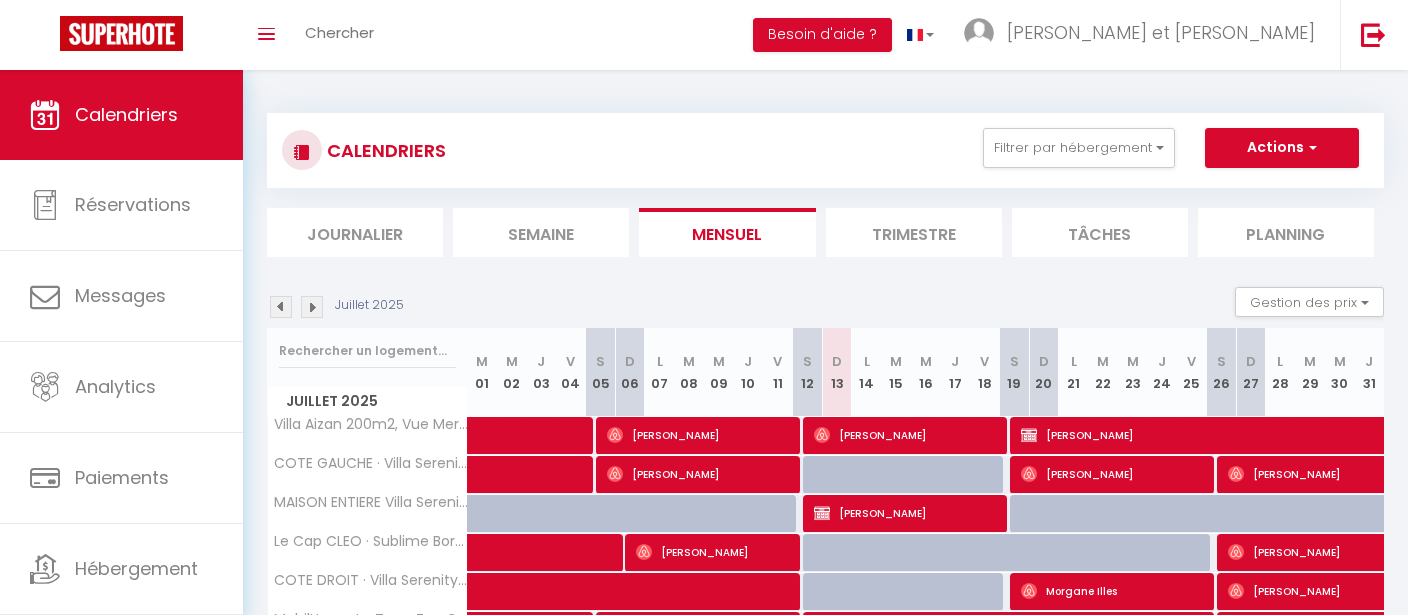 scroll, scrollTop: 0, scrollLeft: 0, axis: both 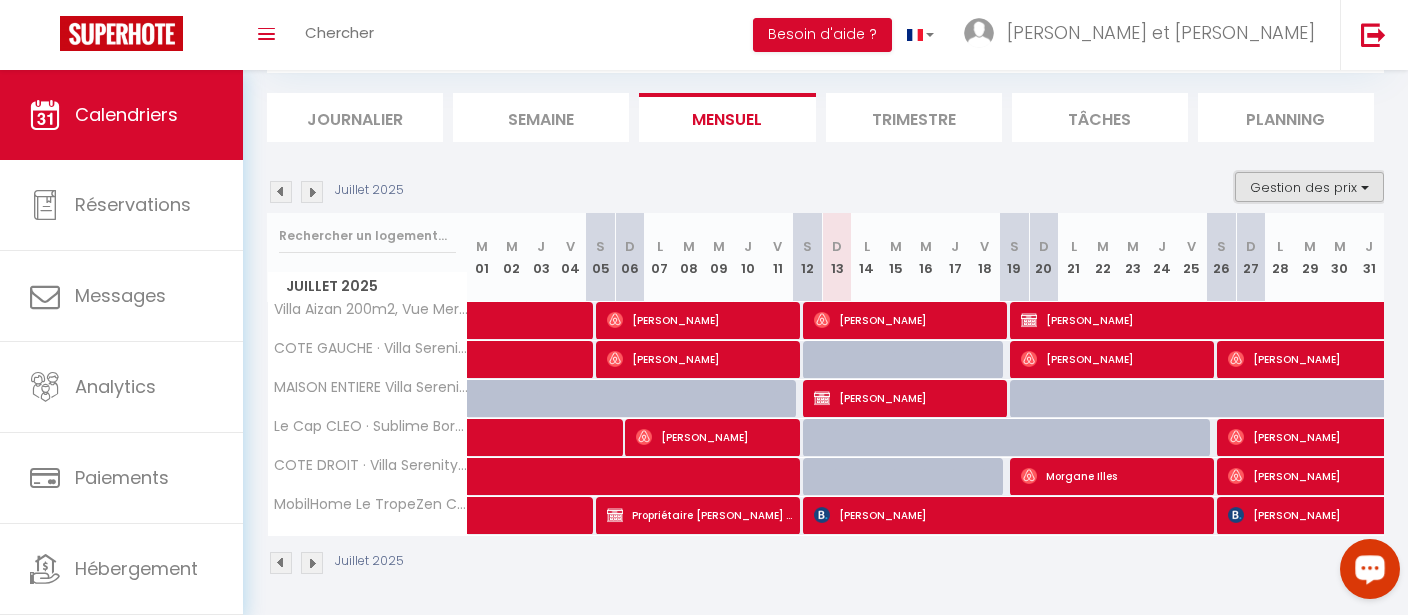 click on "Gestion des prix" at bounding box center [1309, 187] 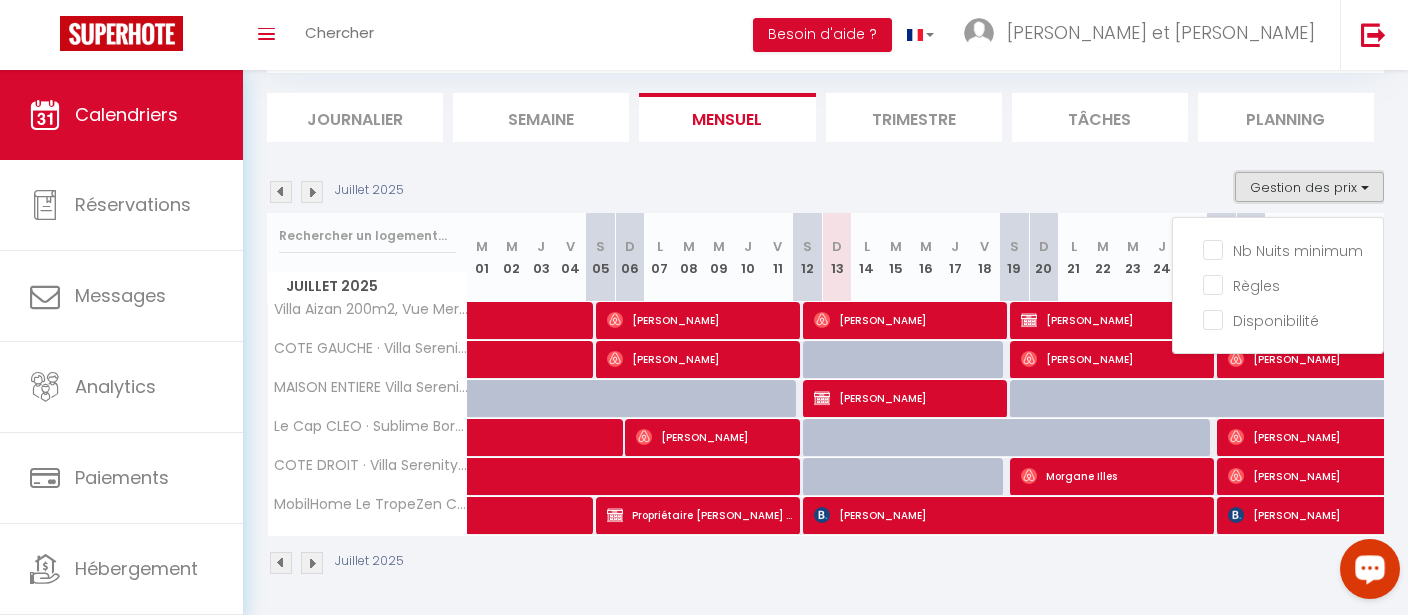 click on "Gestion des prix" at bounding box center [1309, 187] 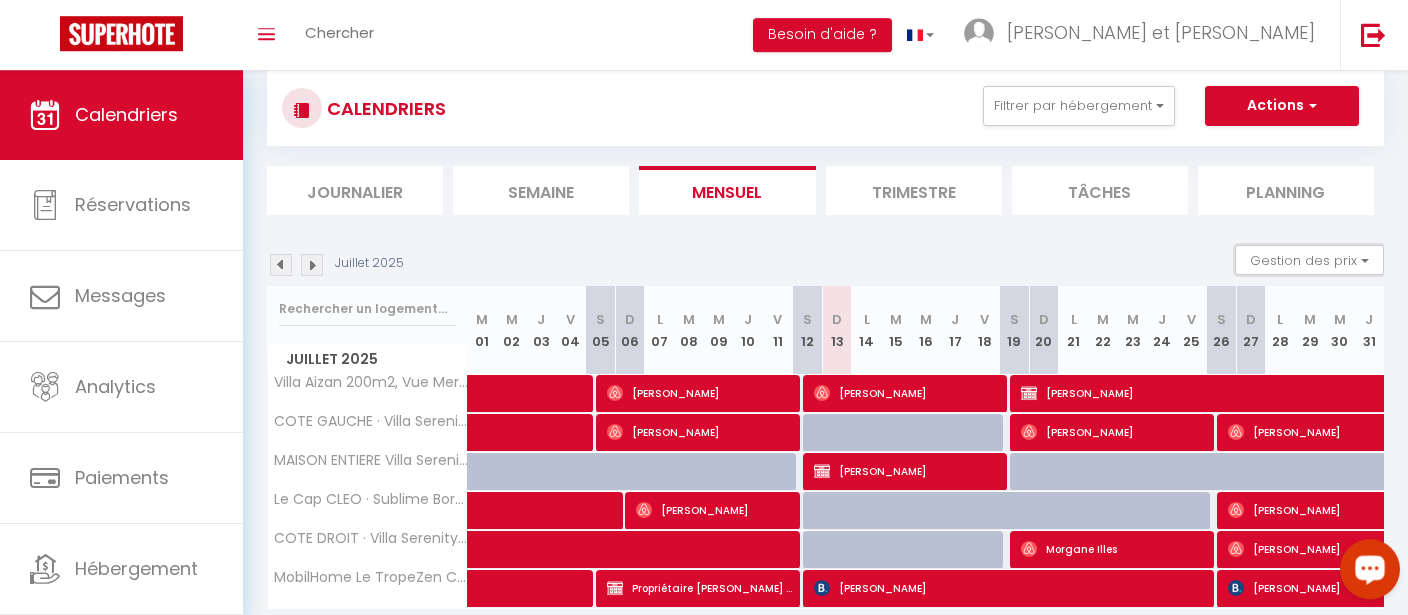 scroll, scrollTop: 0, scrollLeft: 0, axis: both 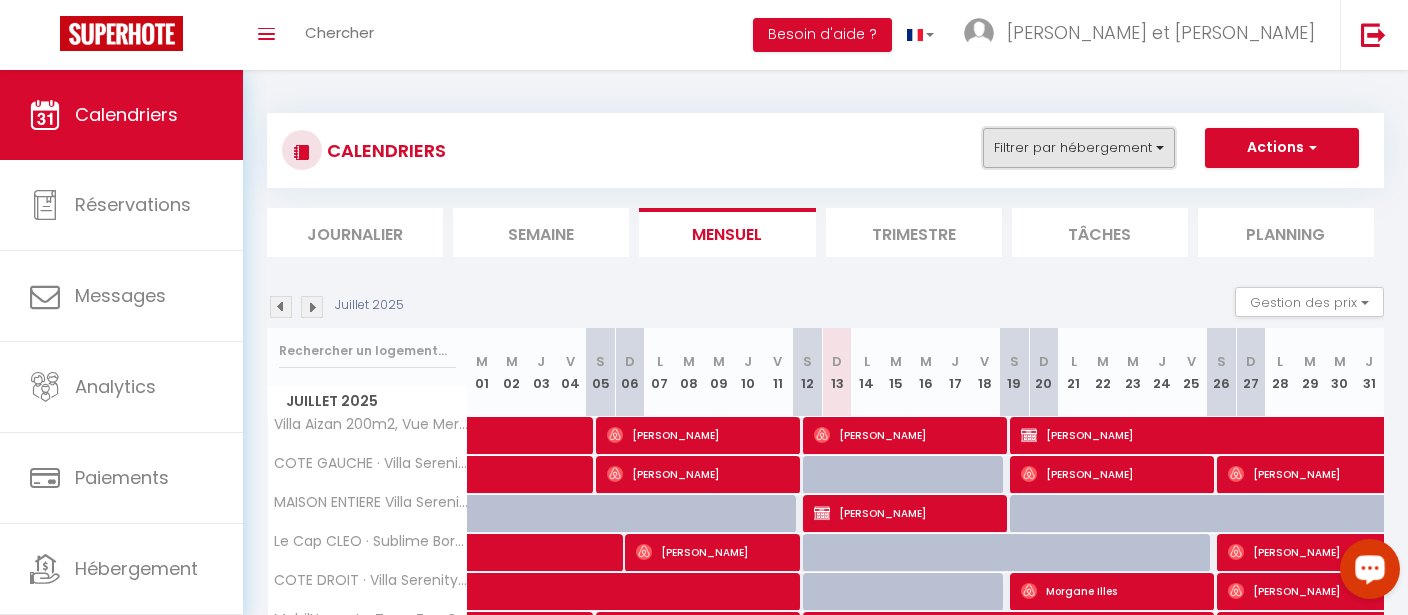 click on "Filtrer par hébergement" at bounding box center (1079, 148) 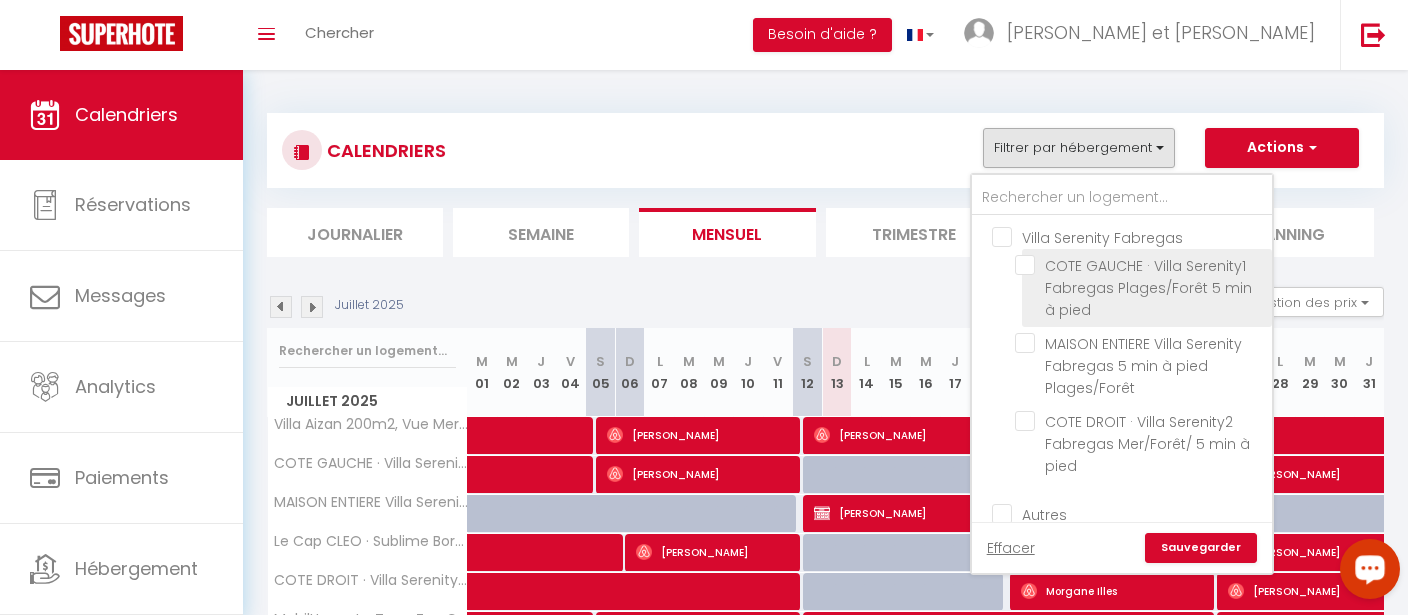 click on "COTE GAUCHE · Villa Serenity1 Fabregas Plages/Forêt 5 min à pied" at bounding box center [1140, 265] 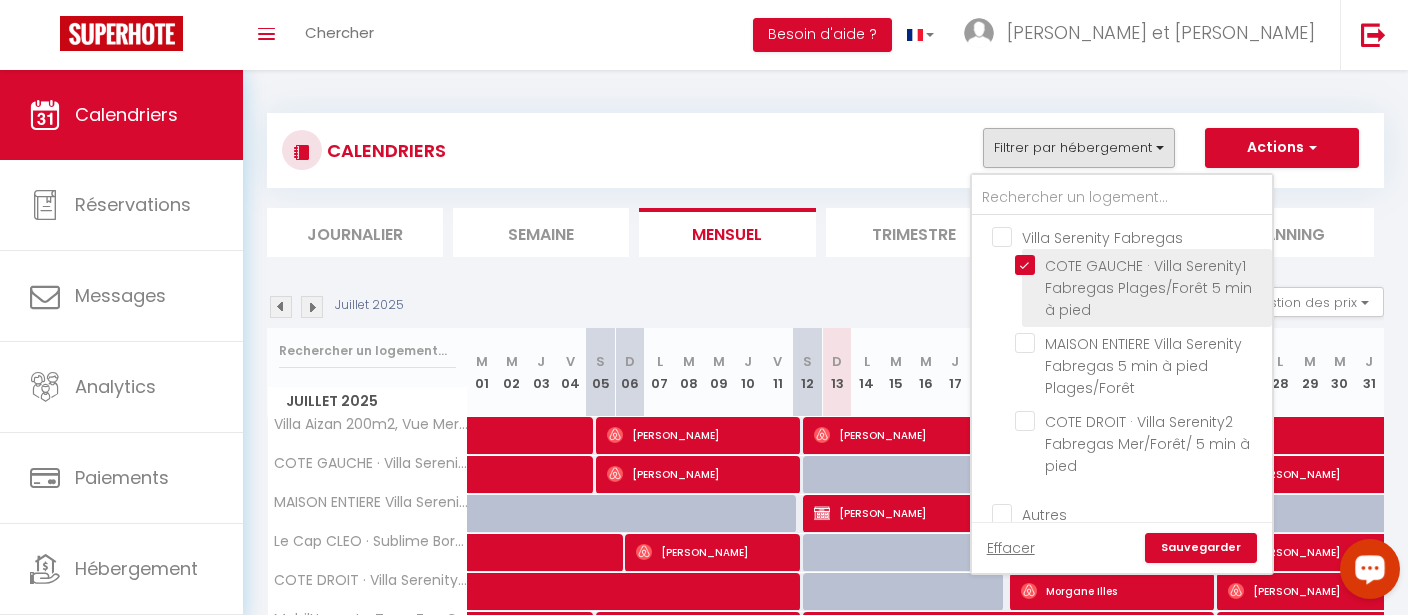 checkbox on "false" 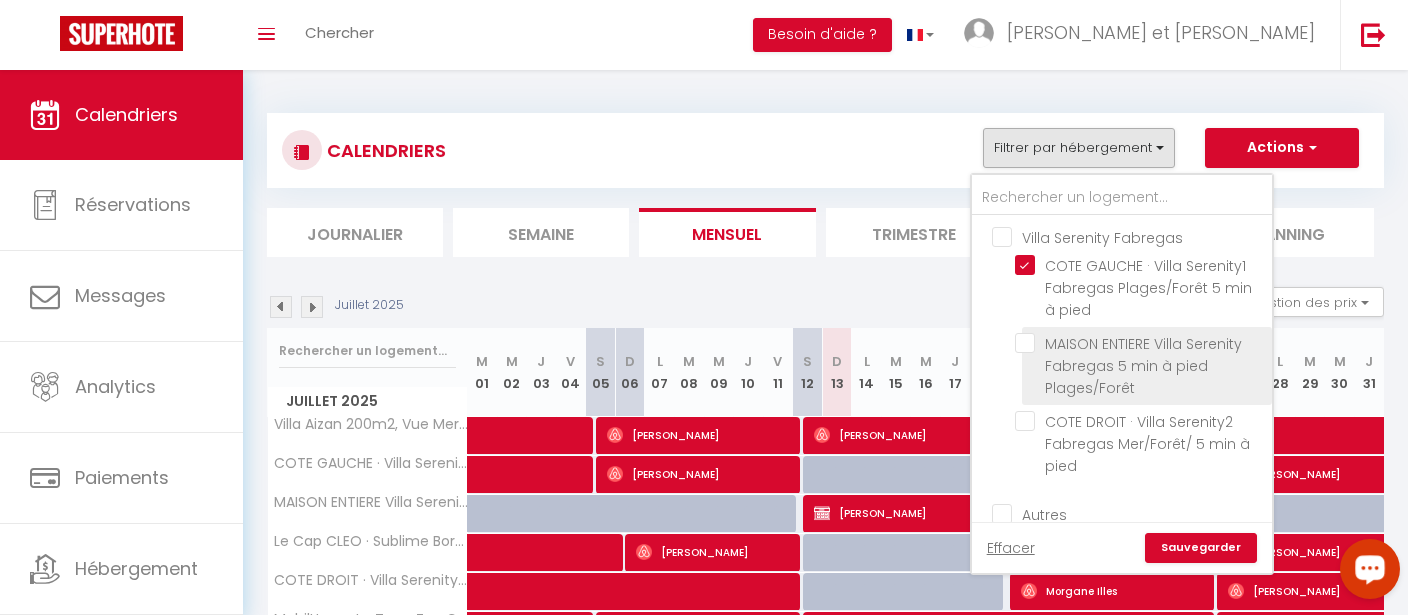 click on "MAISON ENTIERE Villa Serenity Fabregas  5 min à pied Plages/Forêt" at bounding box center [1140, 343] 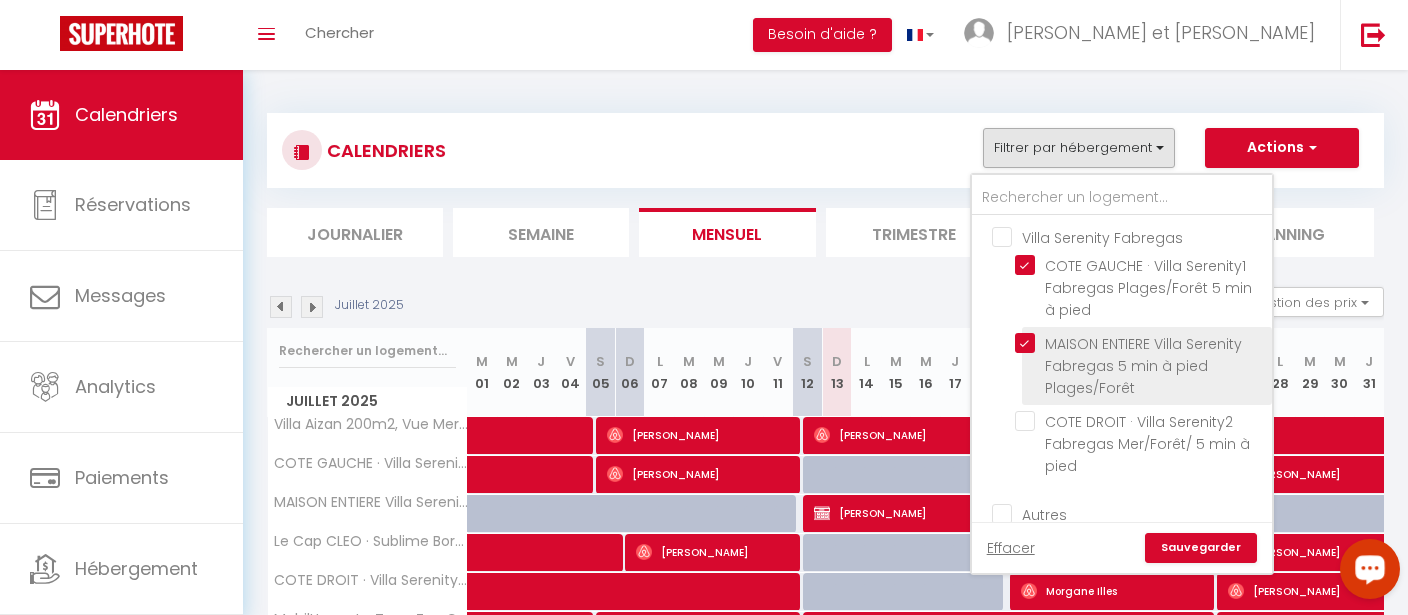 checkbox on "false" 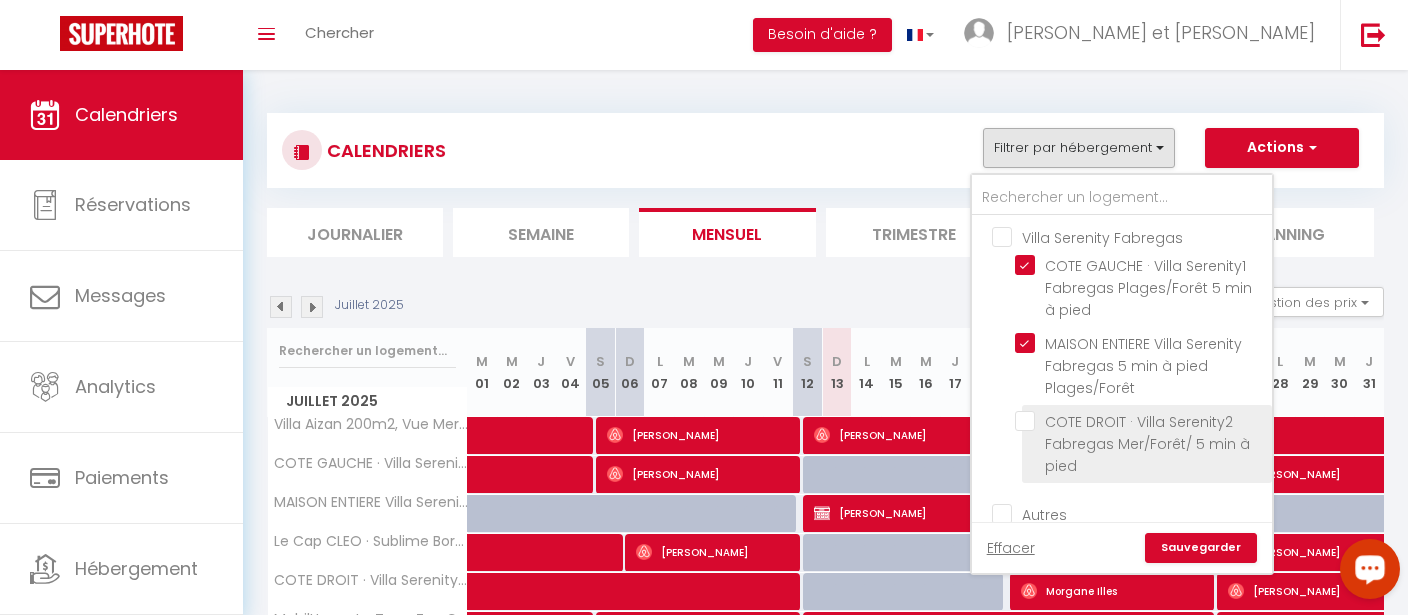 click on "COTE DROIT · Villa Serenity2 Fabregas  Mer/Forêt/ 5 min à pied" at bounding box center (1140, 421) 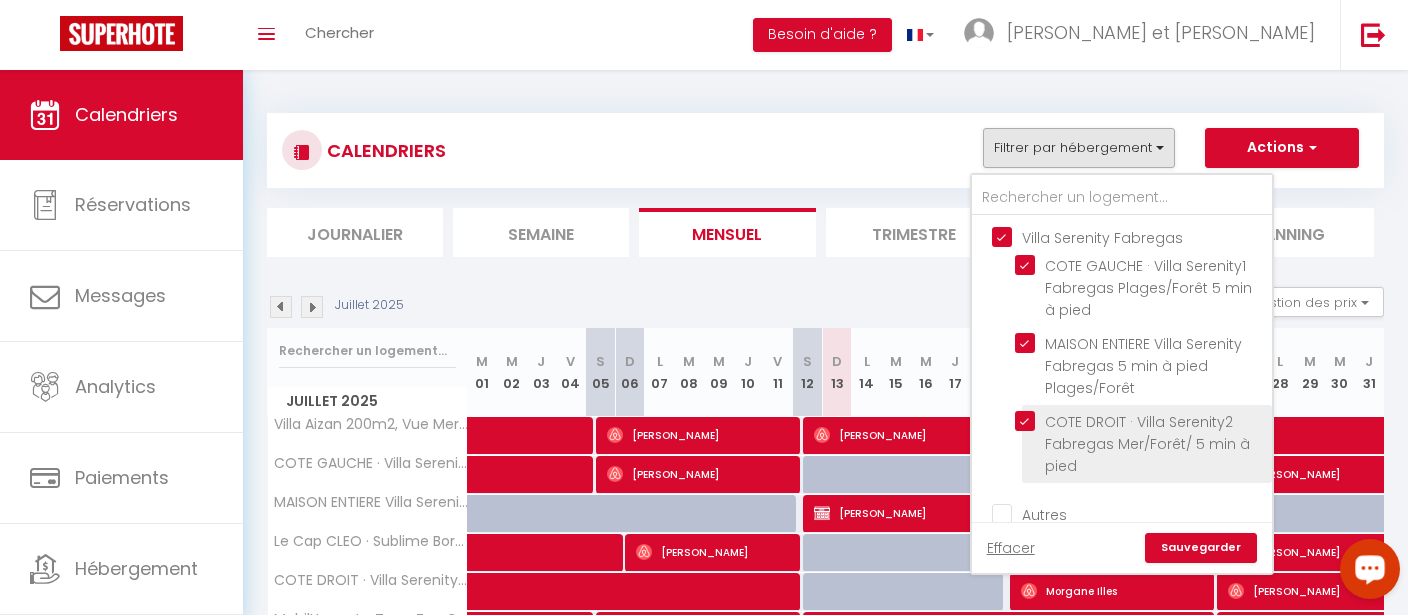 checkbox on "true" 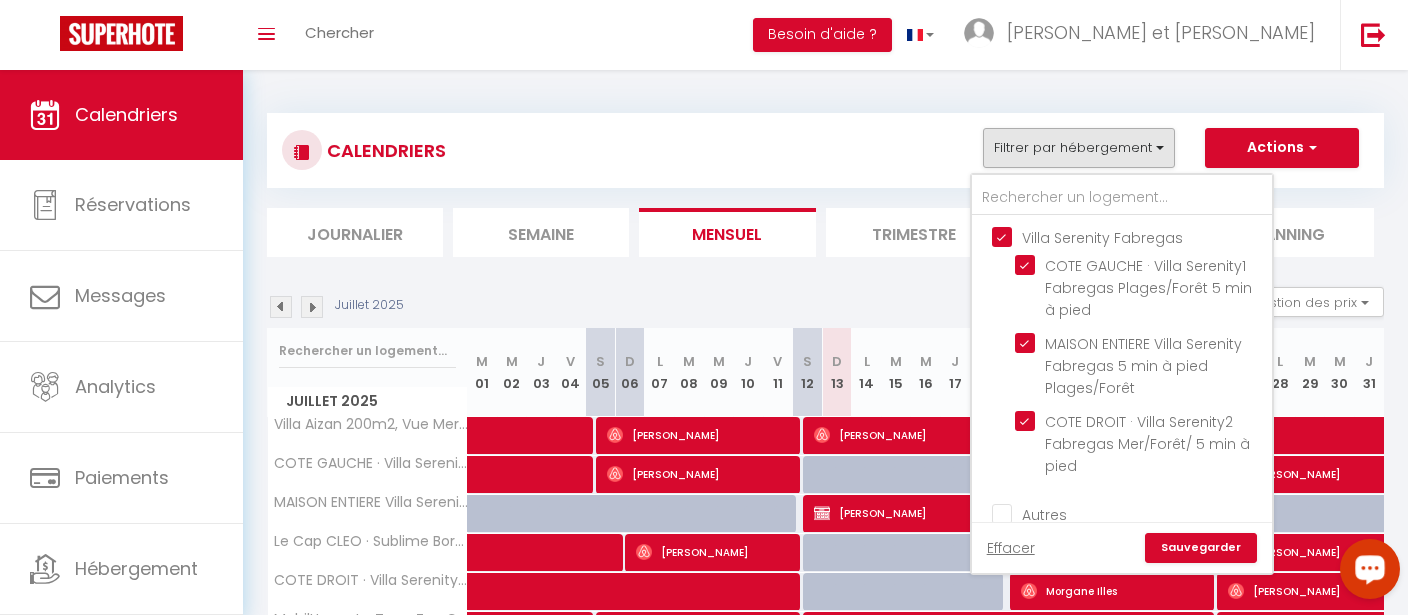 click on "Sauvegarder" at bounding box center [1201, 548] 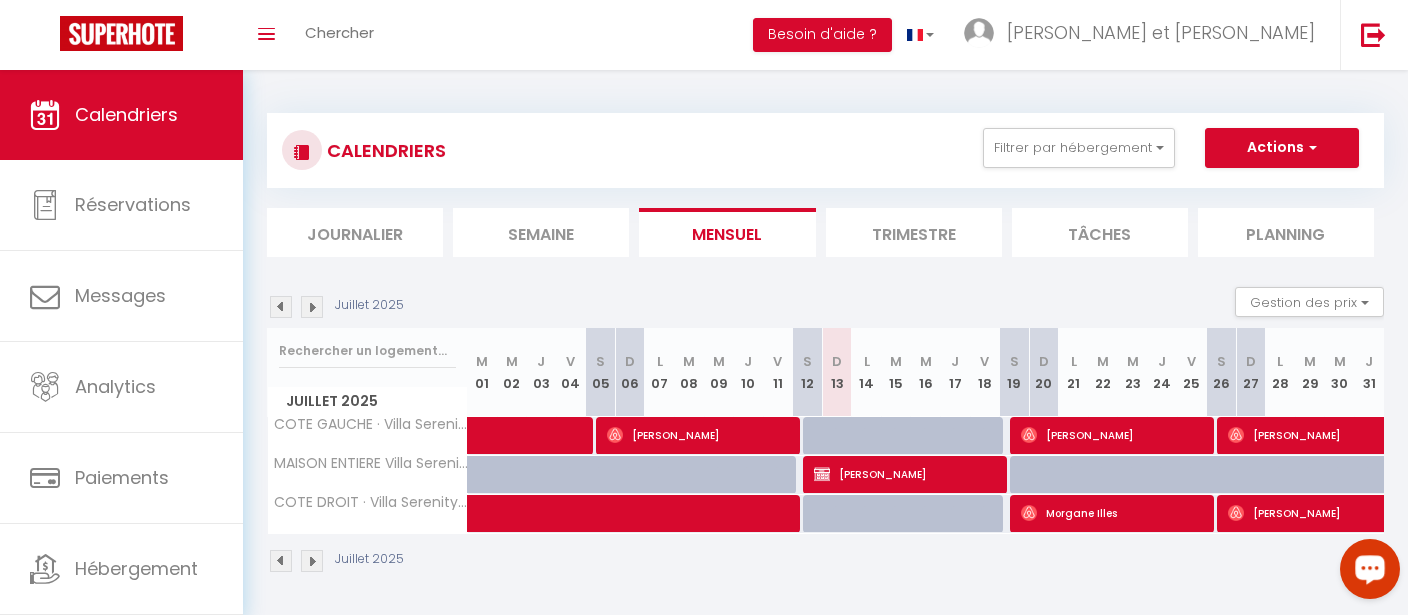 scroll, scrollTop: 0, scrollLeft: 0, axis: both 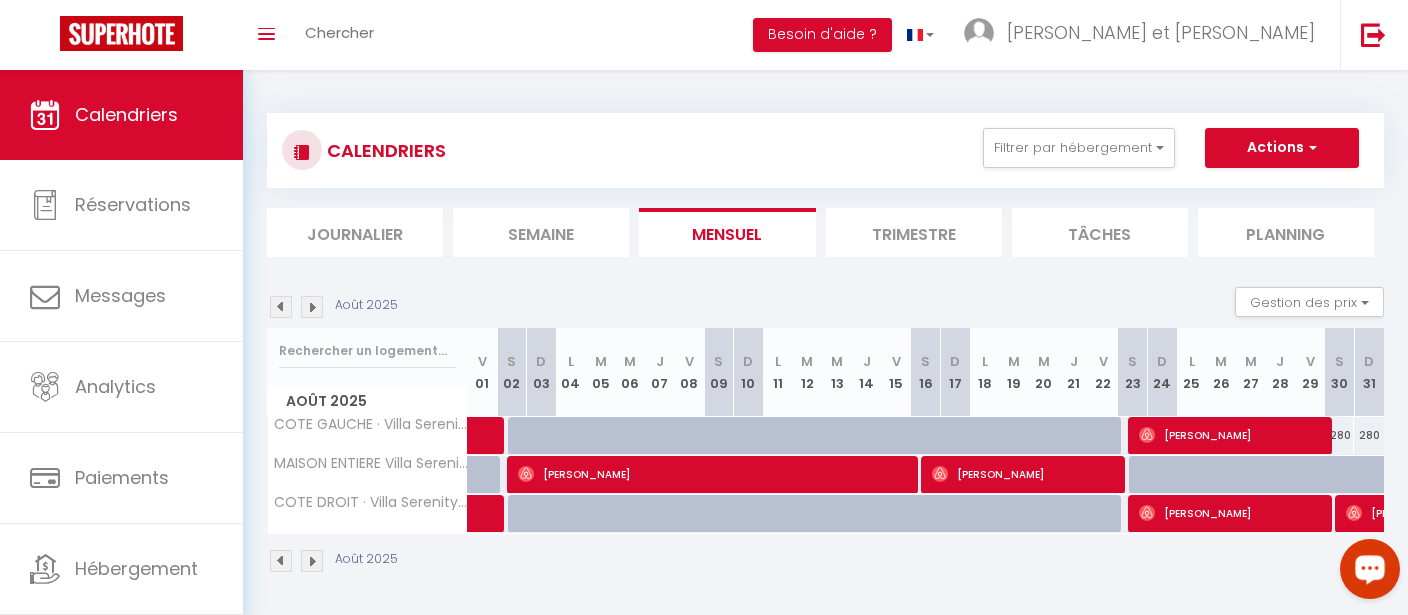 click at bounding box center (312, 307) 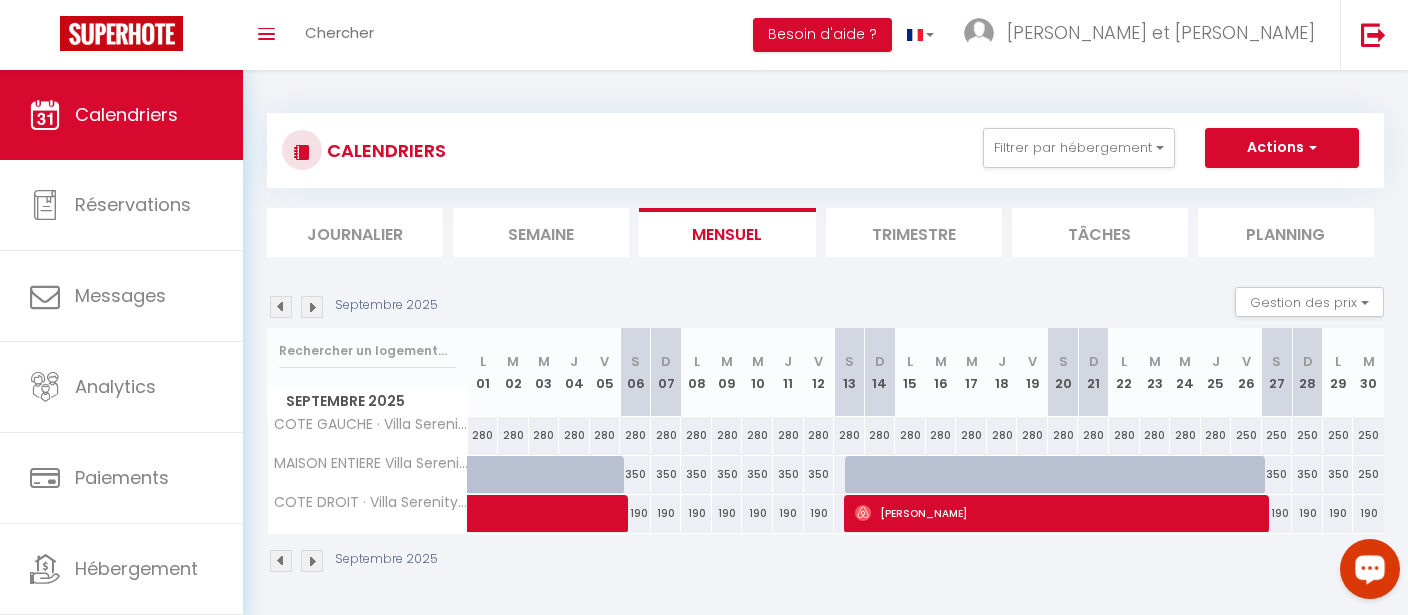 click at bounding box center (281, 307) 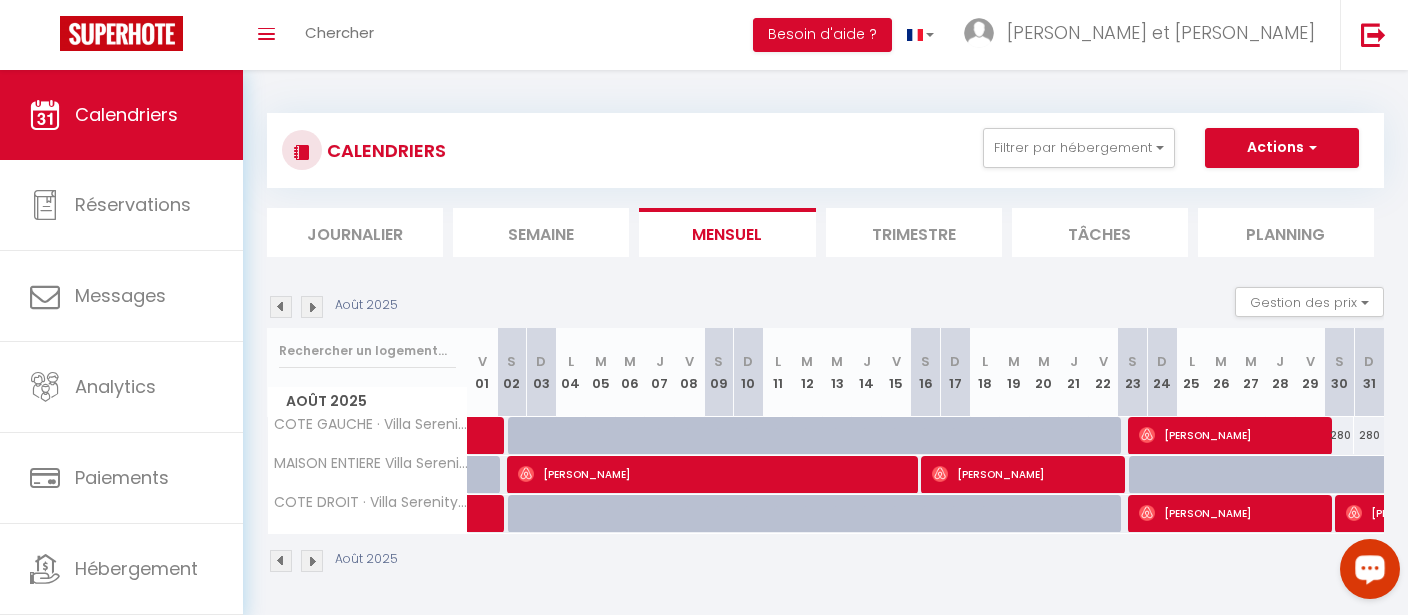 click at bounding box center (281, 307) 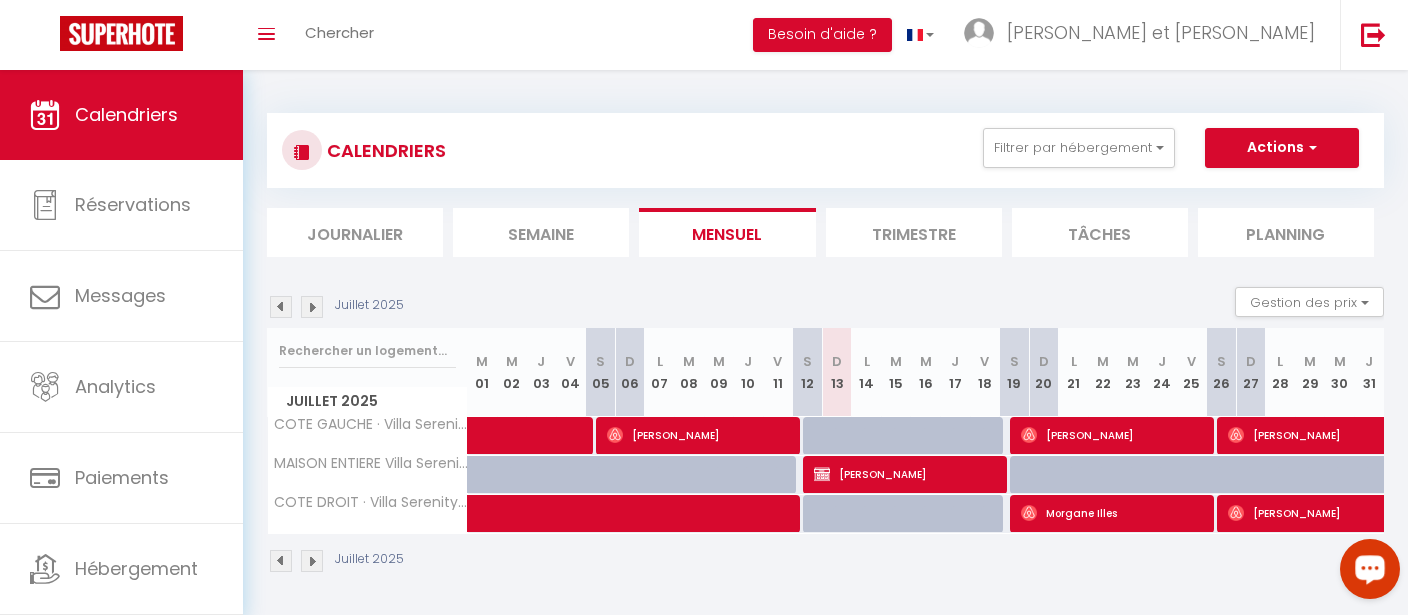 click at bounding box center [312, 307] 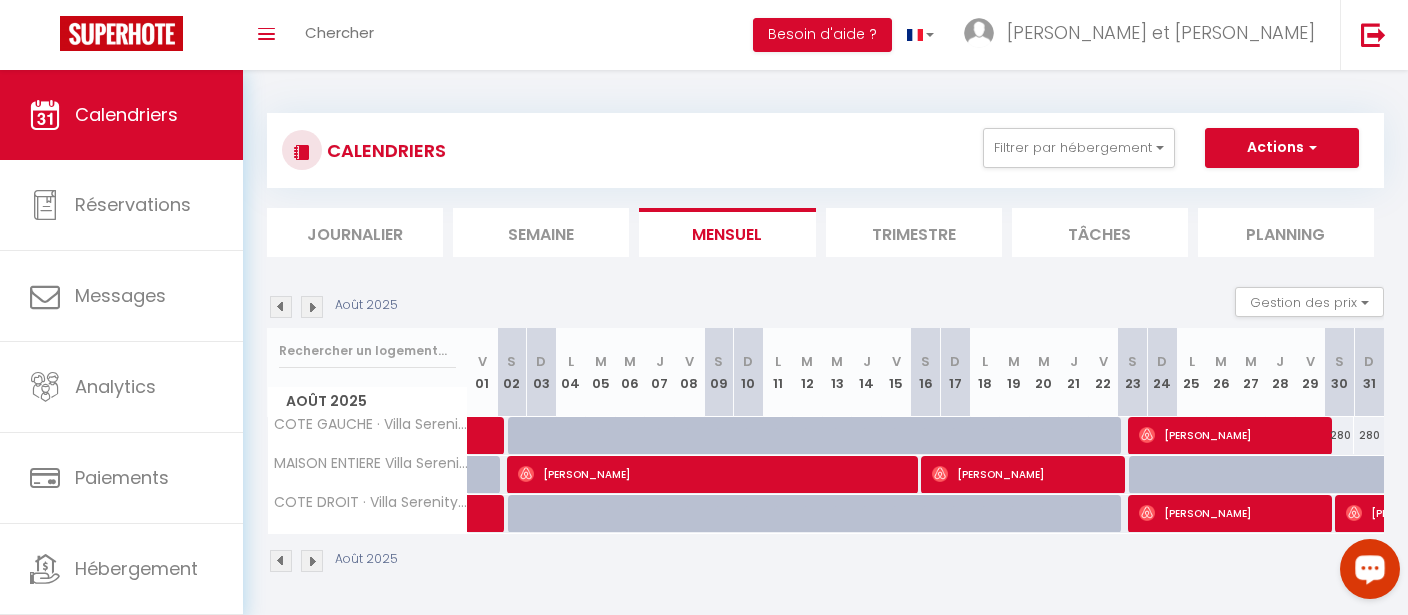 click at bounding box center (848, 525) 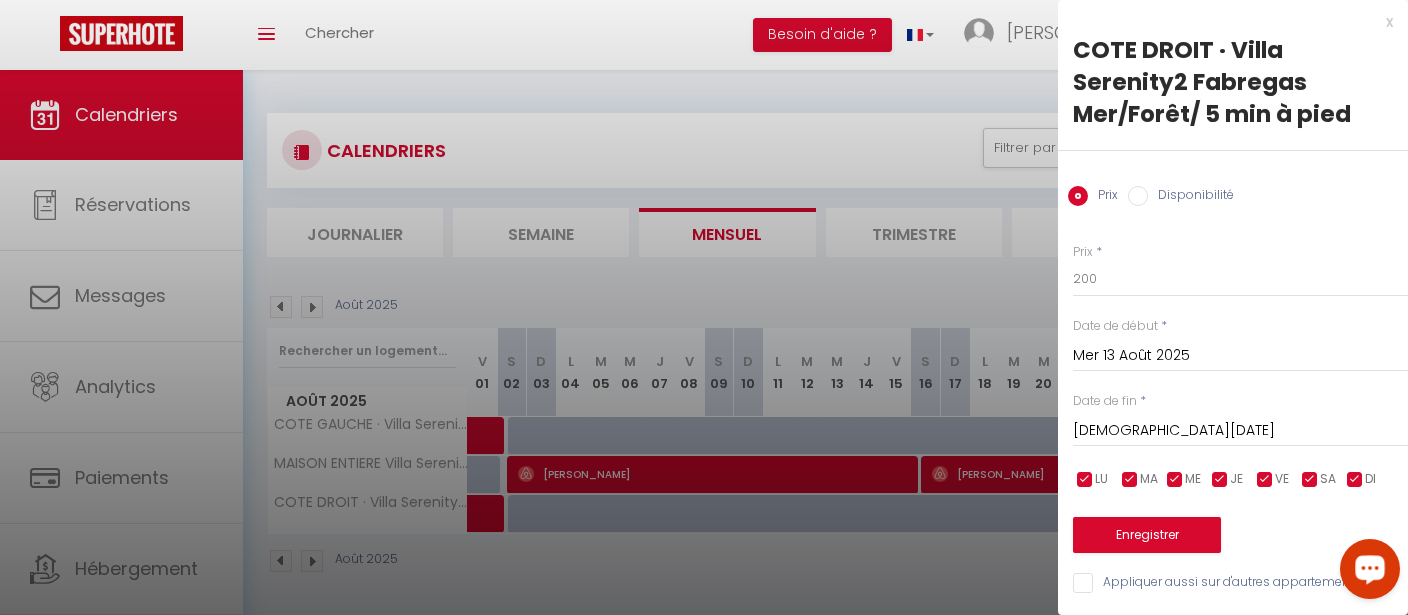 click on "x" at bounding box center [1225, 22] 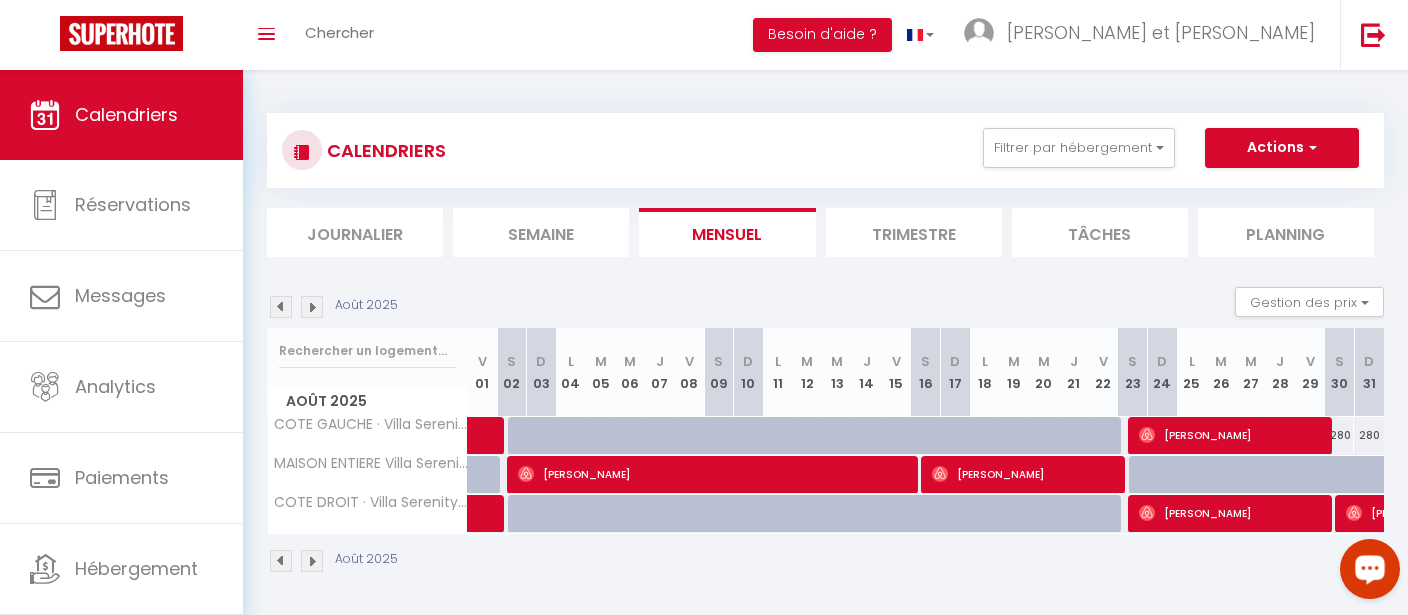 click at bounding box center [281, 307] 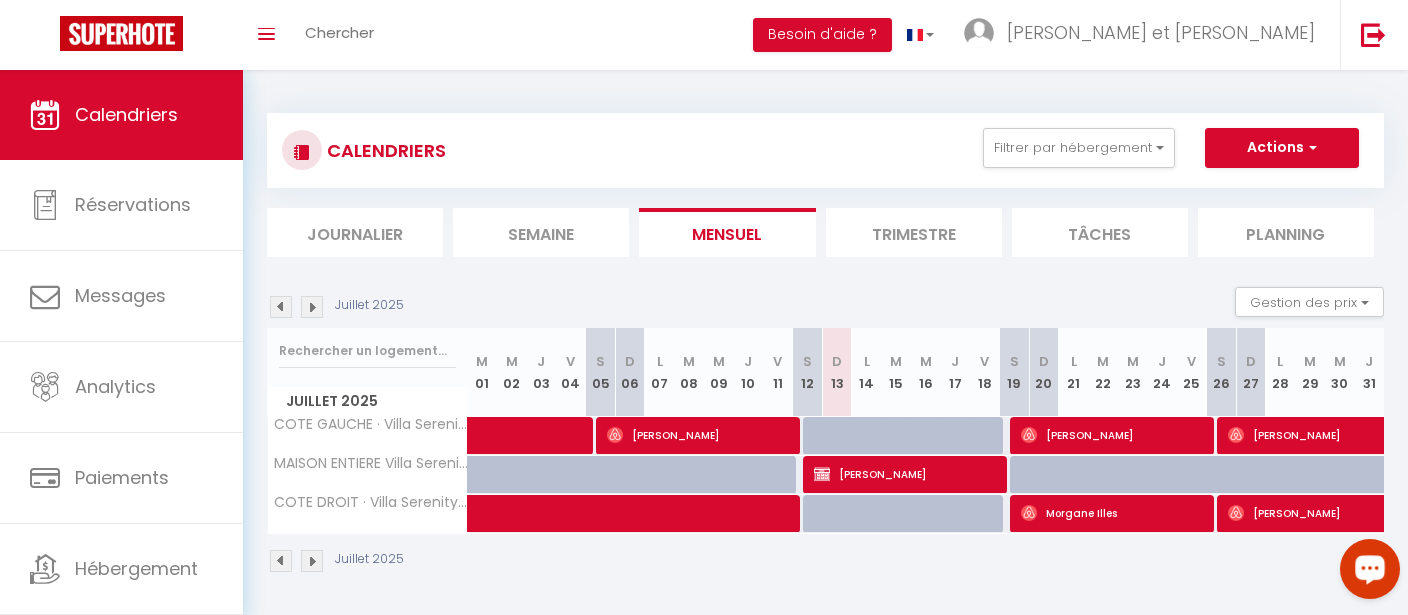 click at bounding box center (281, 307) 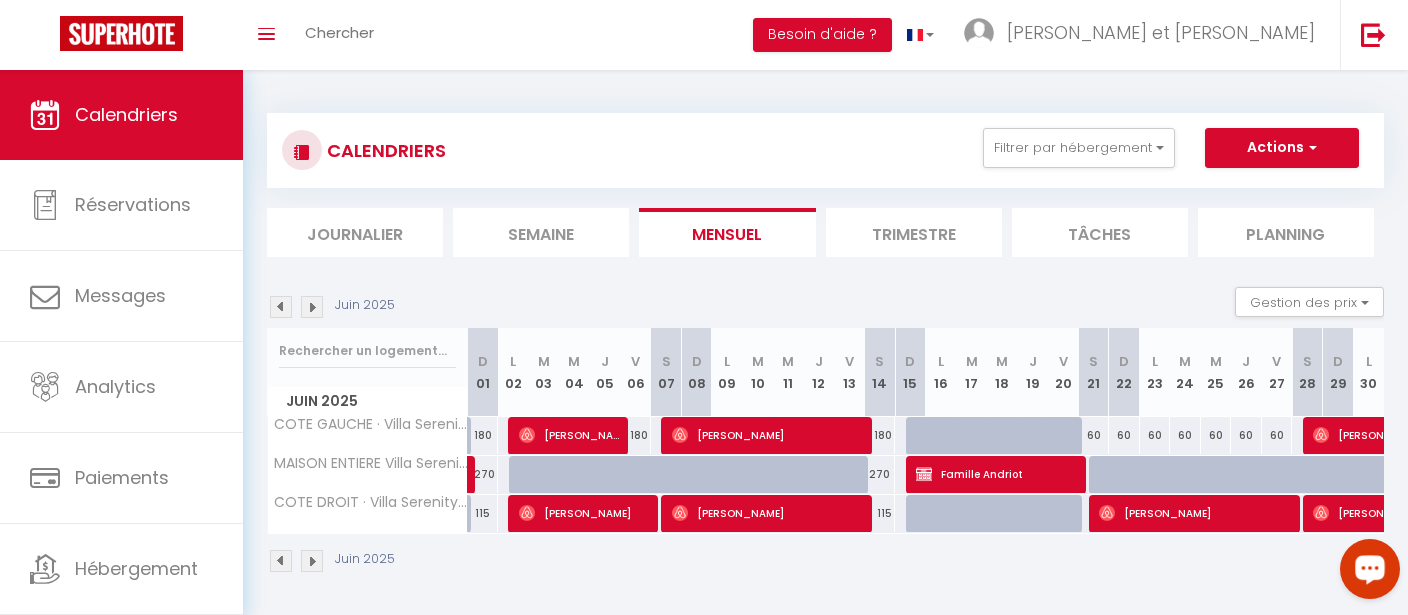 click at bounding box center (281, 307) 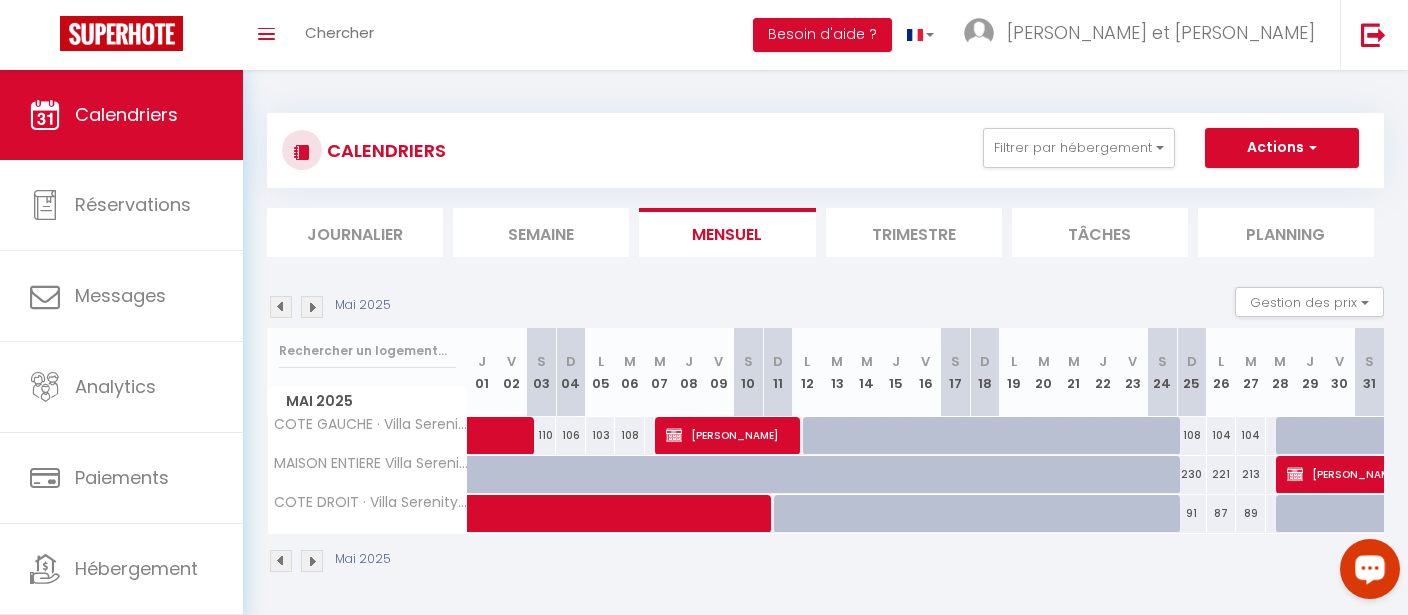 click at bounding box center (281, 307) 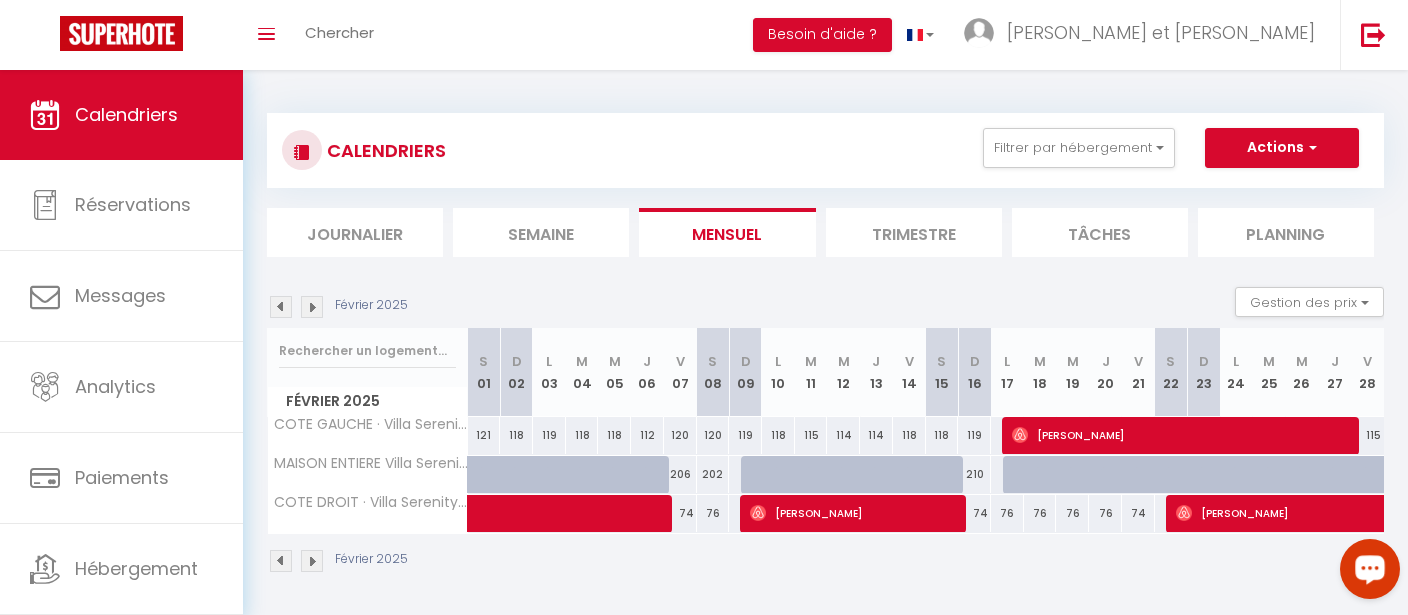 click at bounding box center (281, 307) 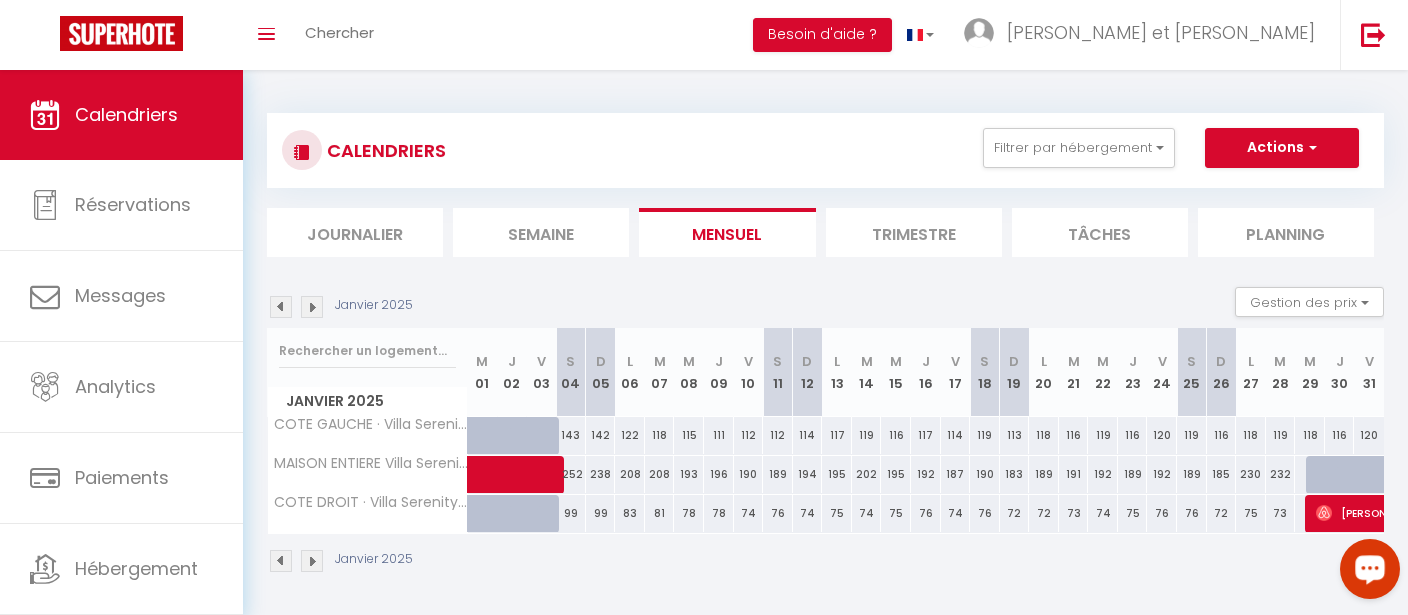 click at bounding box center (281, 307) 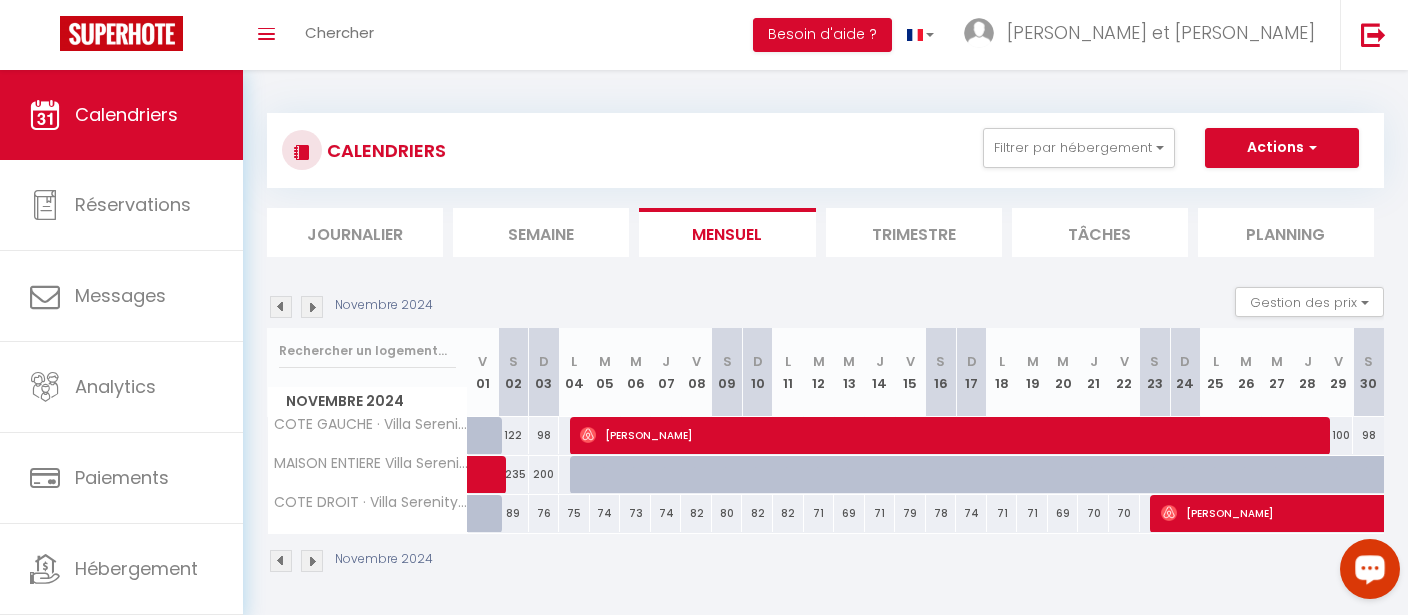 click at bounding box center (281, 307) 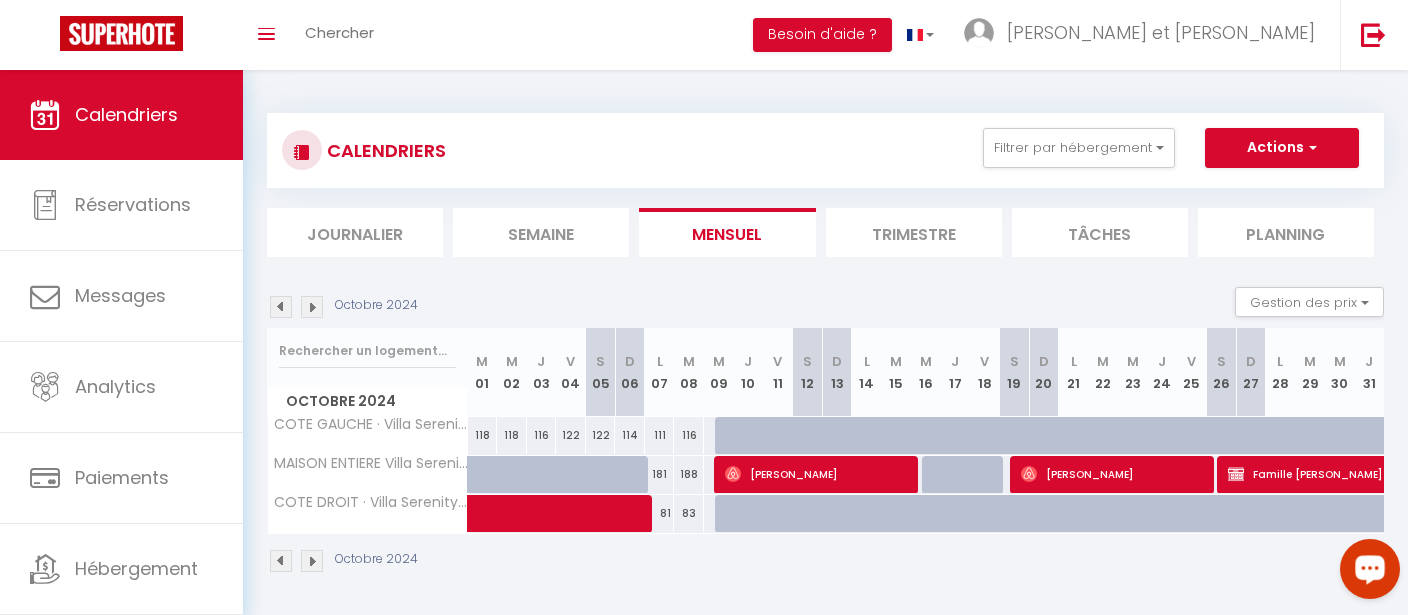 click at bounding box center [281, 307] 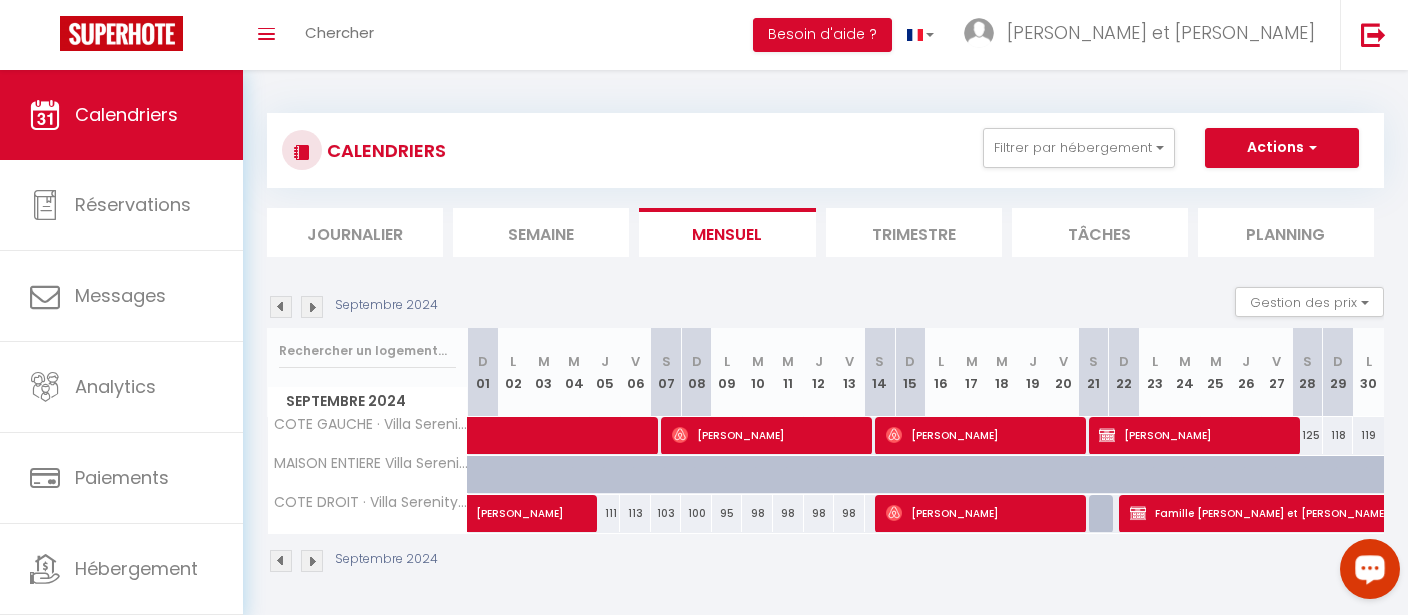 click at bounding box center (281, 307) 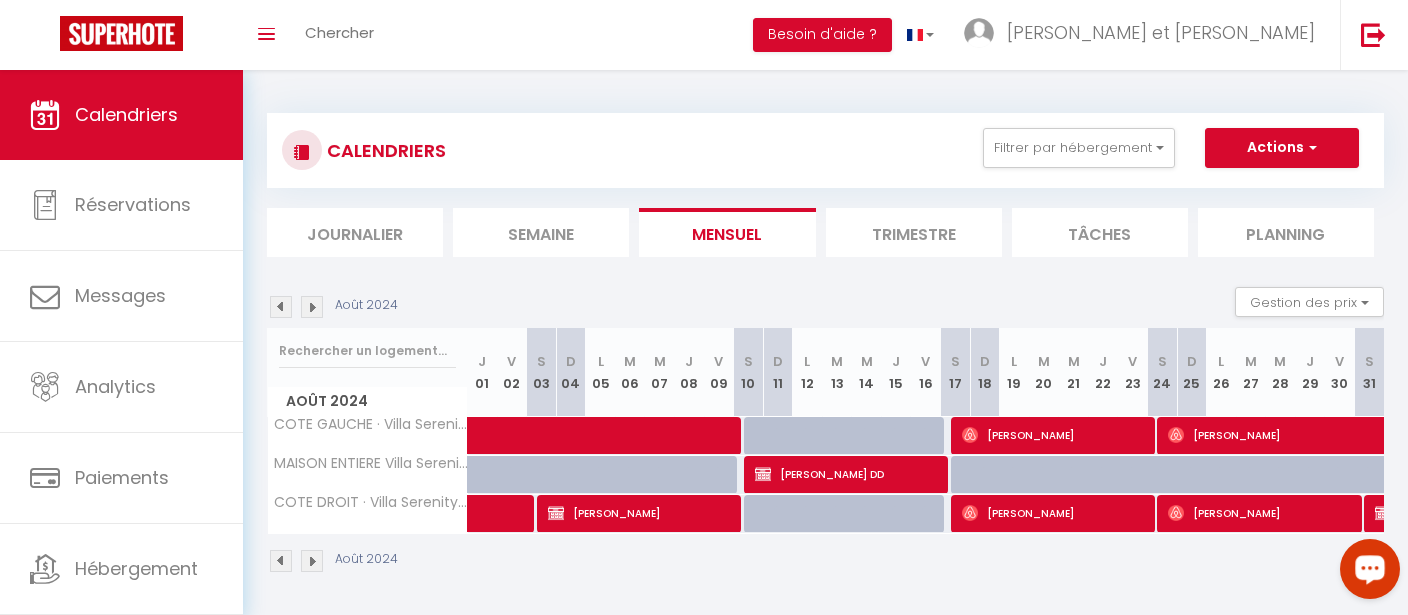 click at bounding box center [281, 307] 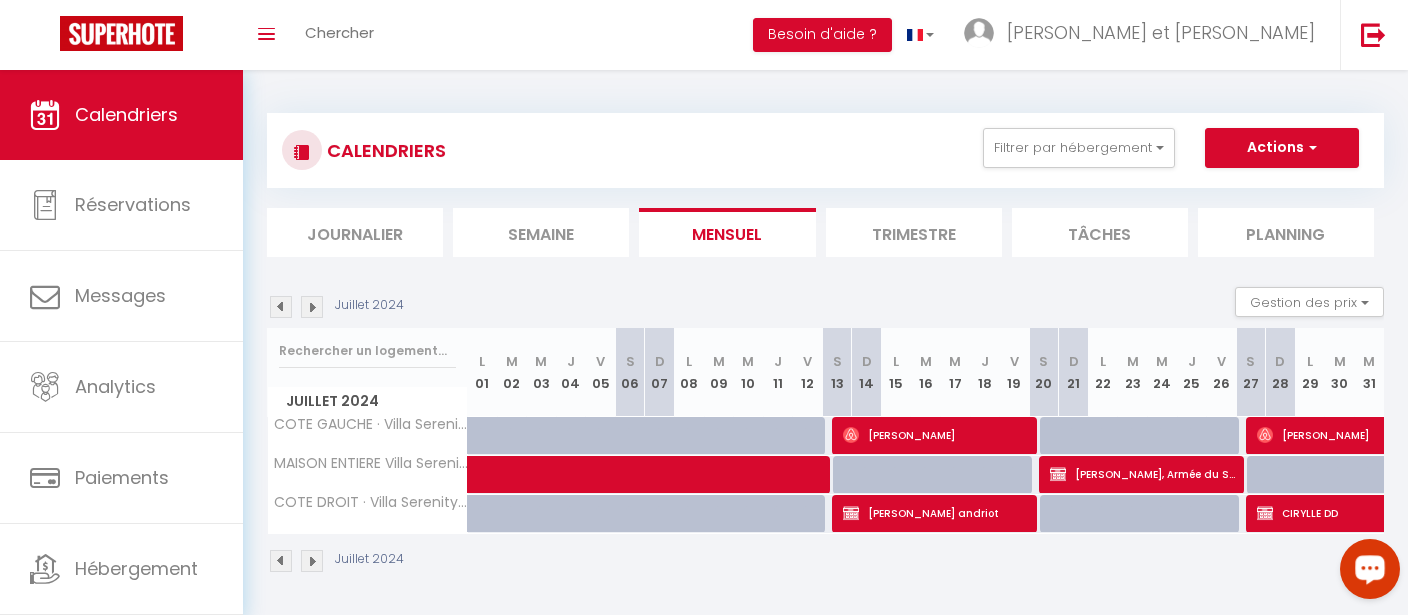 click at bounding box center [312, 307] 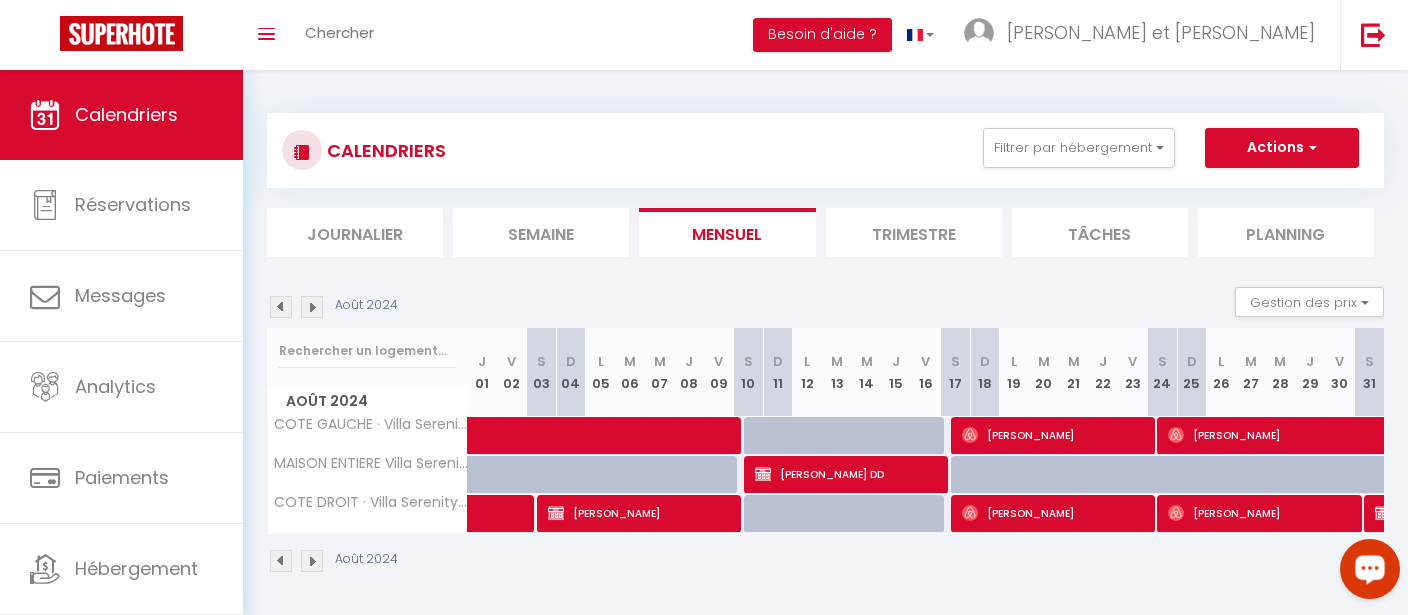 click at bounding box center (281, 307) 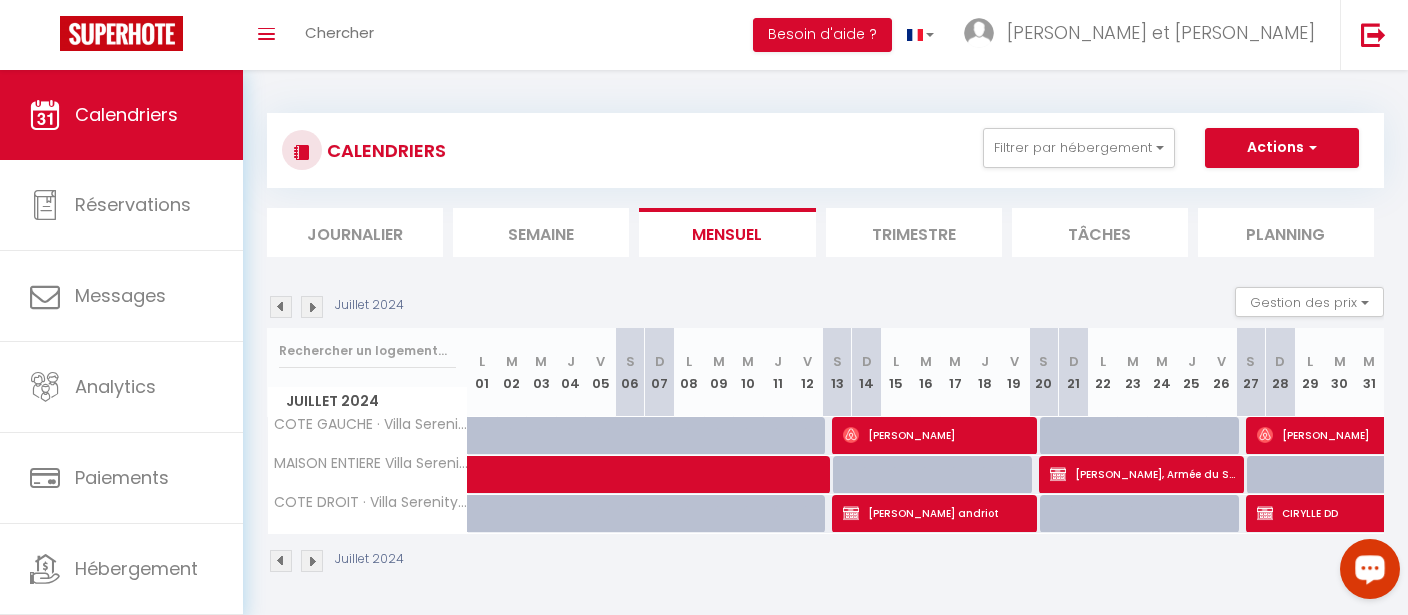 click at bounding box center [312, 307] 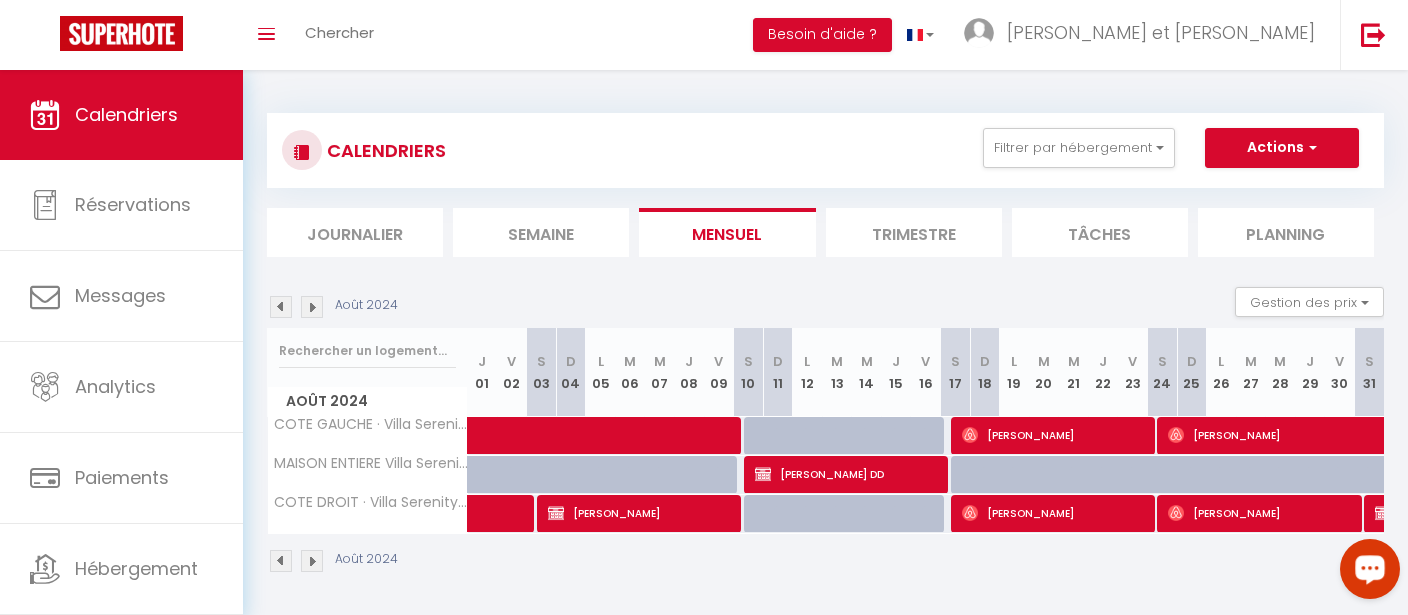 click at bounding box center (312, 307) 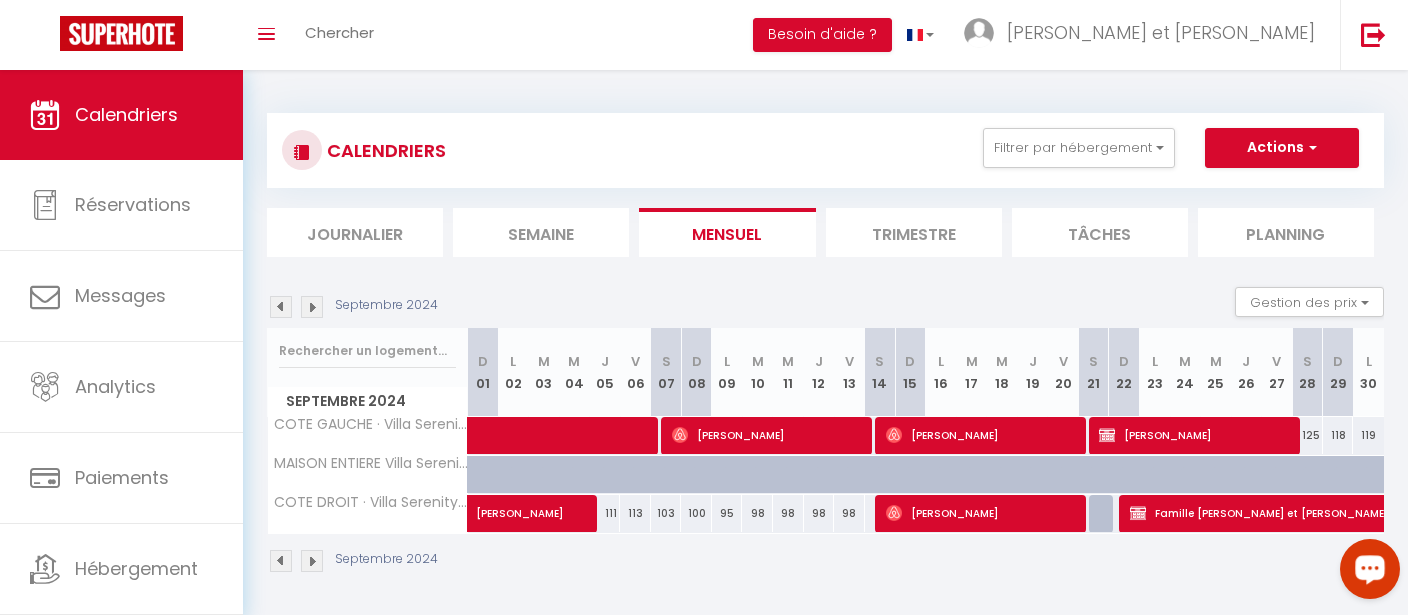 click at bounding box center (281, 307) 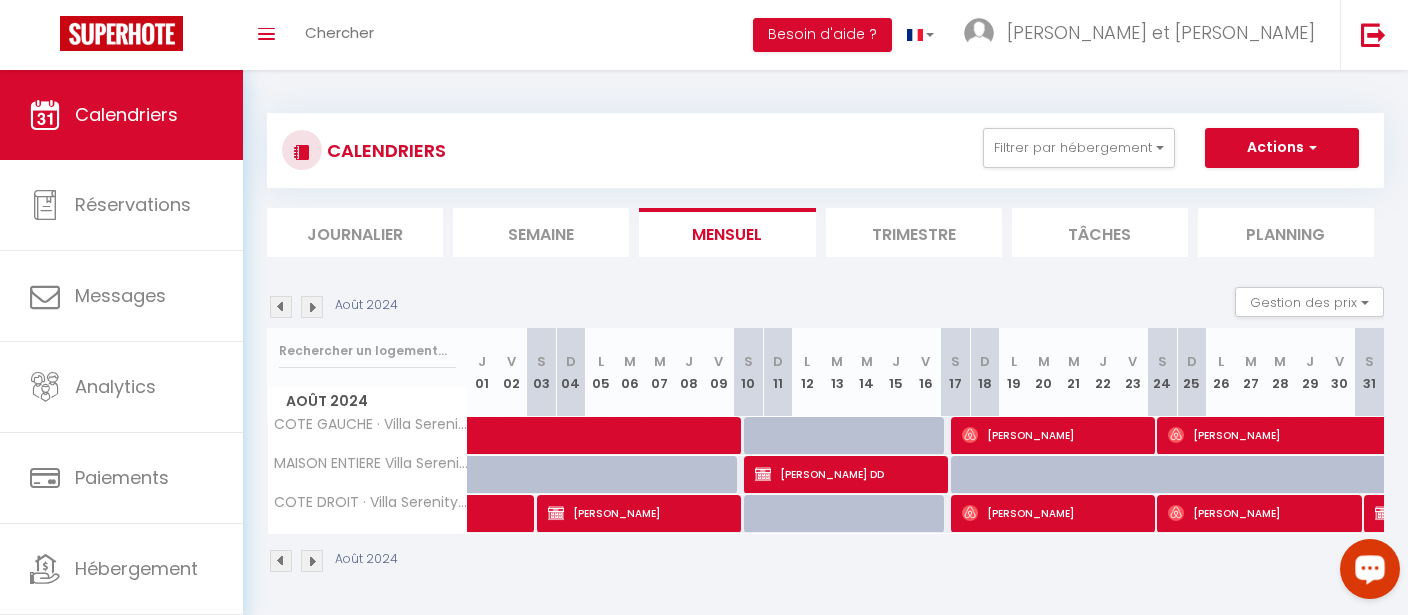 click at bounding box center [281, 307] 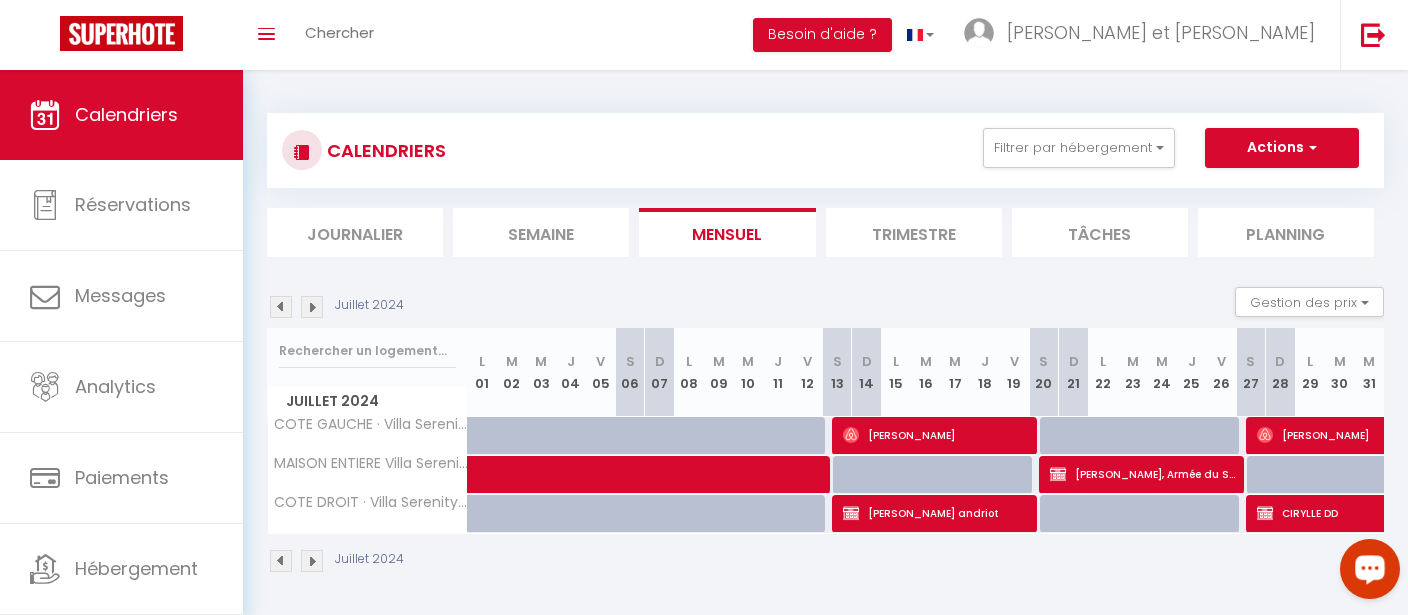 scroll, scrollTop: 0, scrollLeft: 0, axis: both 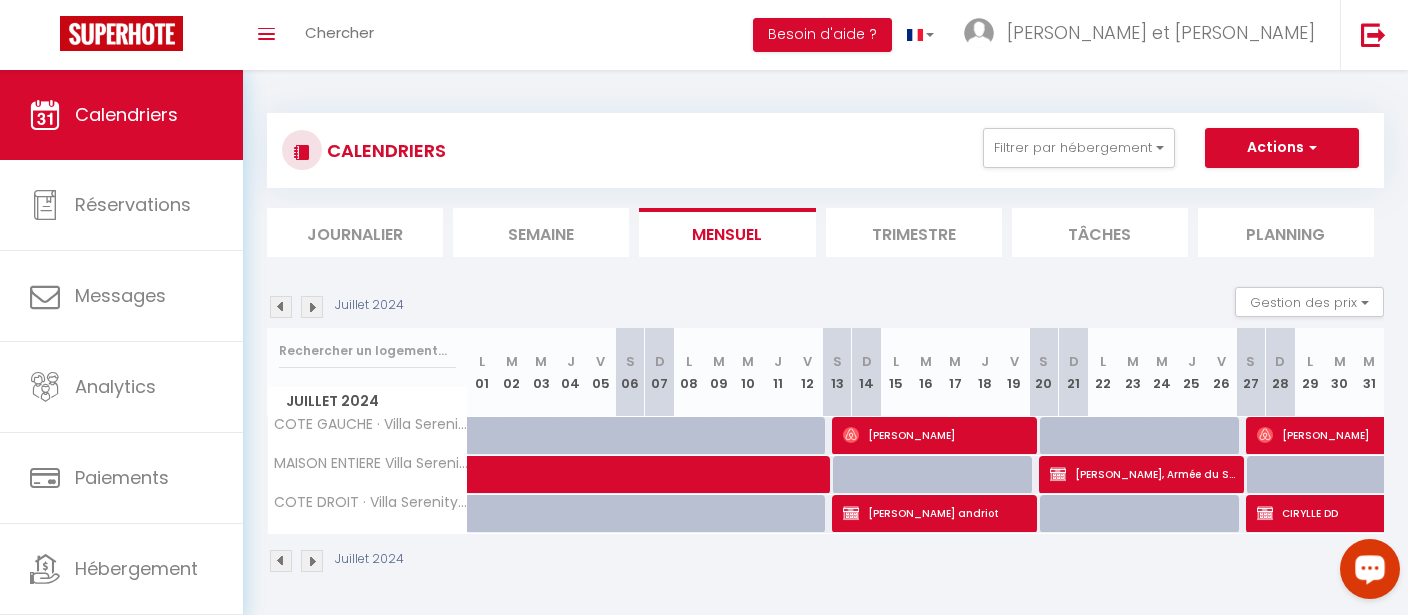 click at bounding box center (281, 307) 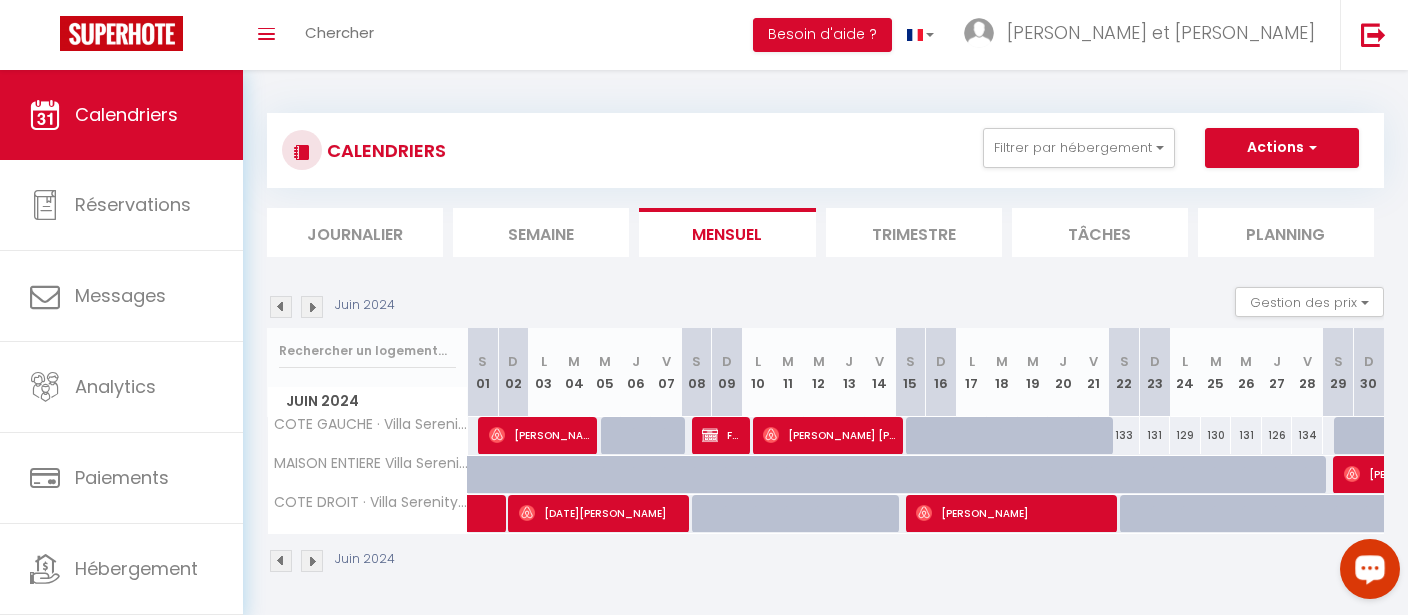 click at bounding box center [312, 307] 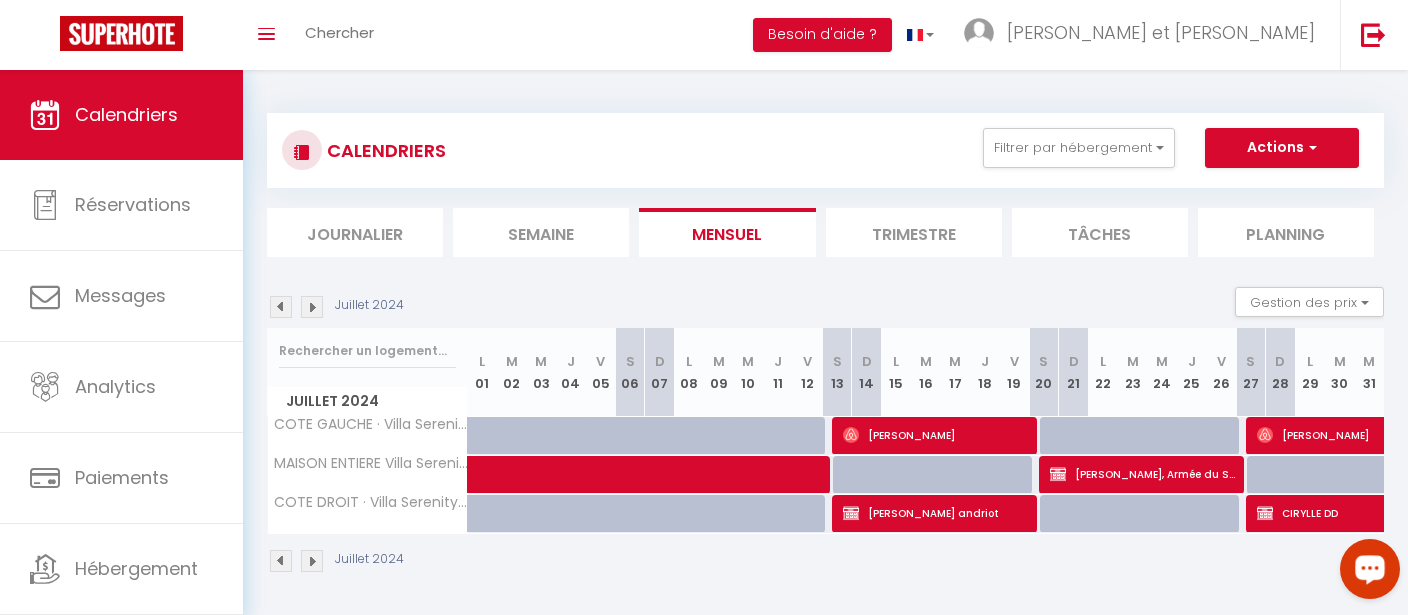 click at bounding box center (312, 307) 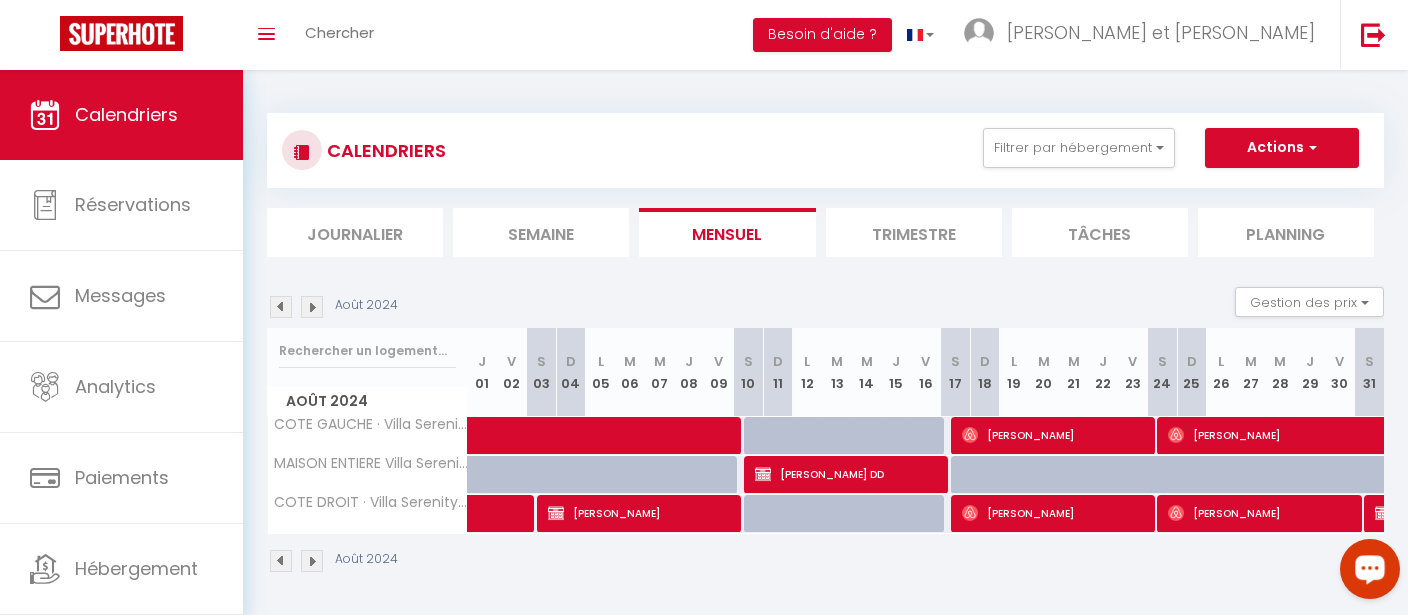 click at bounding box center [312, 307] 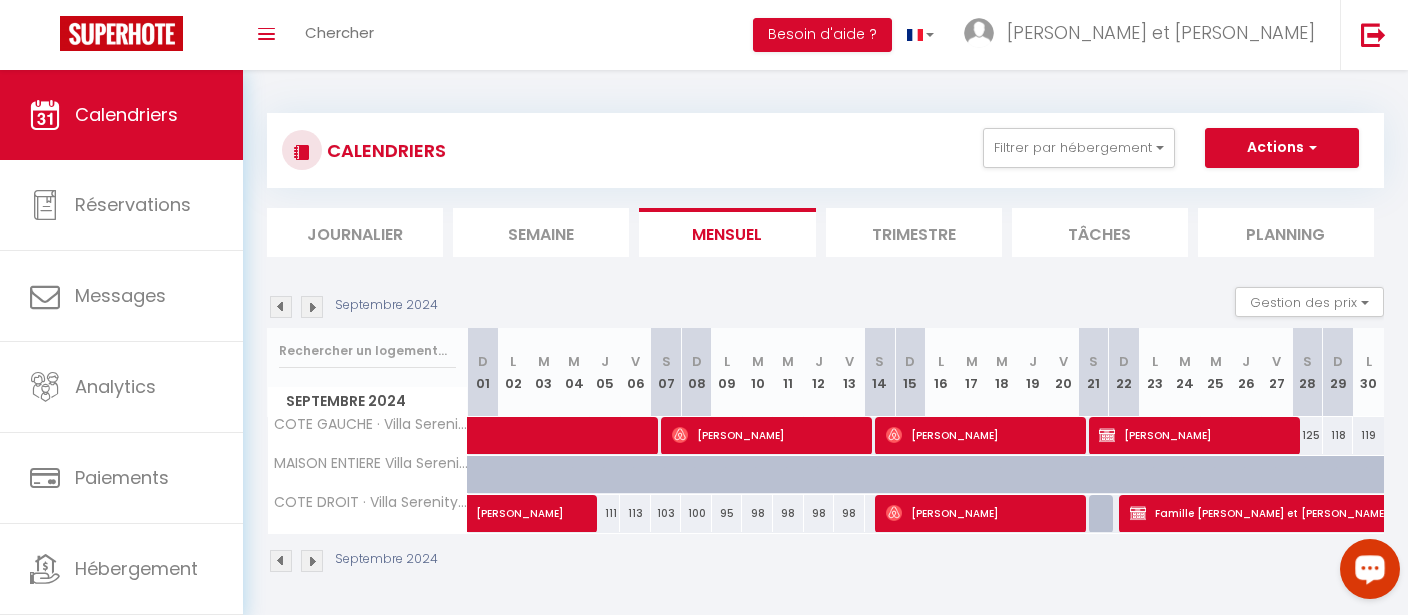 click at bounding box center [281, 307] 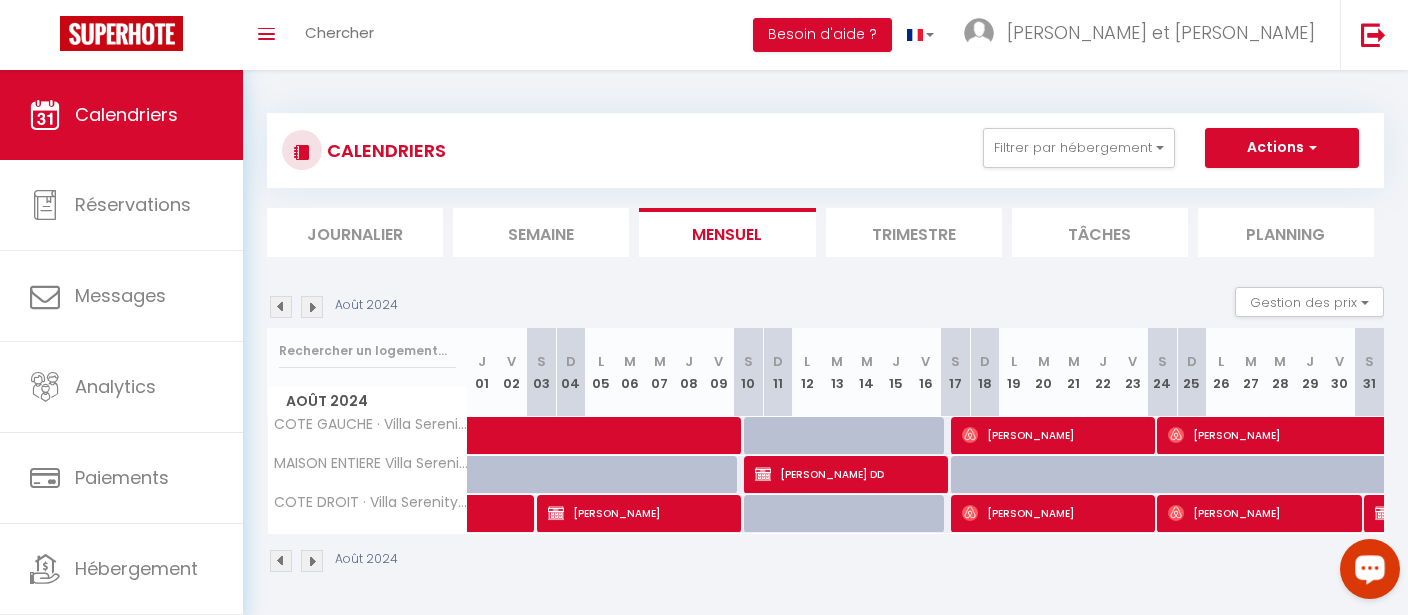 click at bounding box center [312, 307] 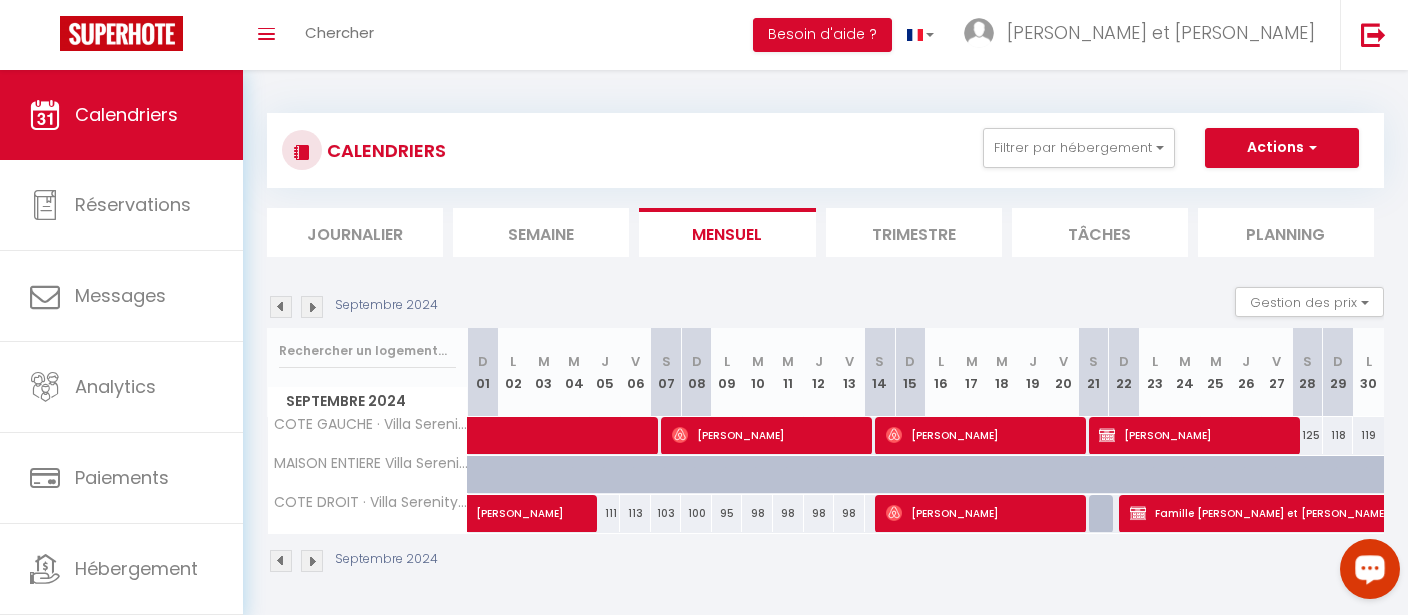 click at bounding box center (312, 307) 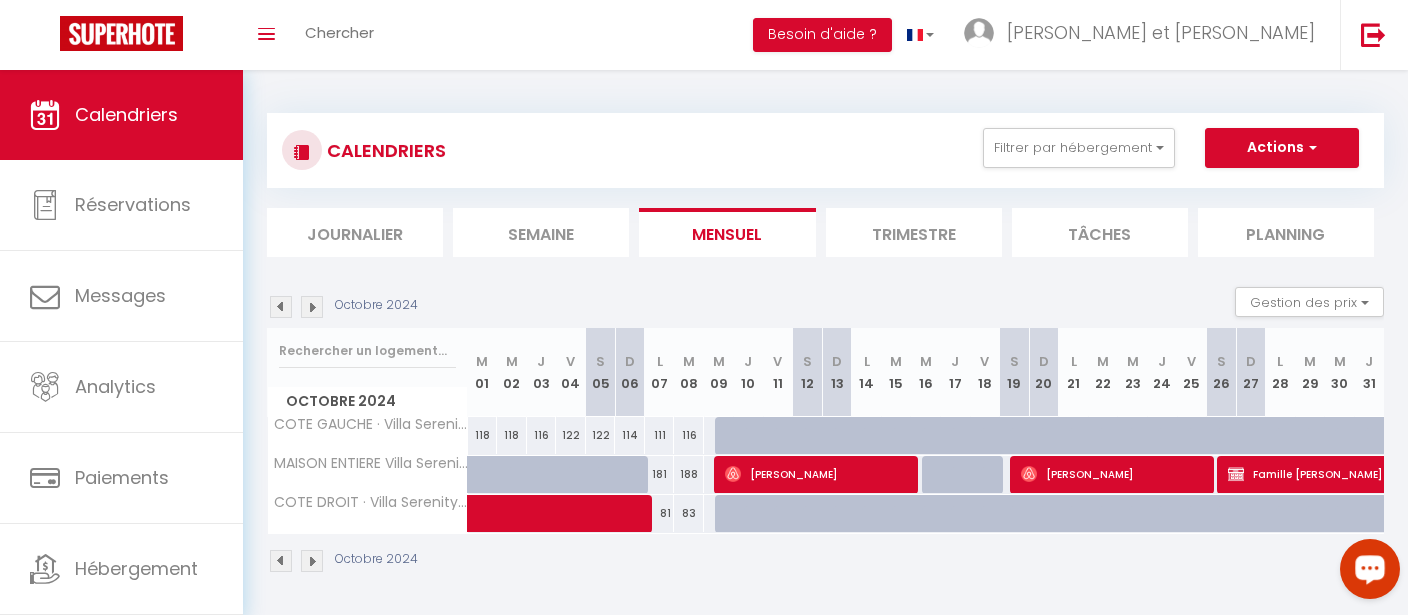 click at bounding box center (281, 307) 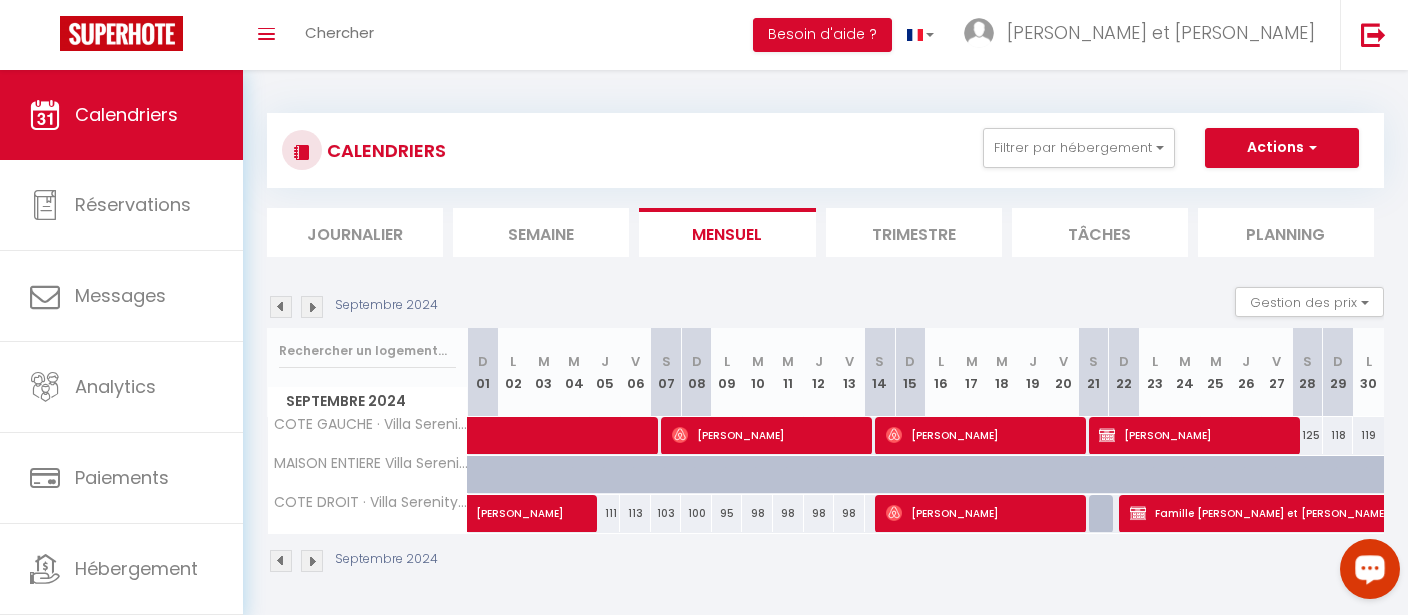 click at bounding box center (281, 307) 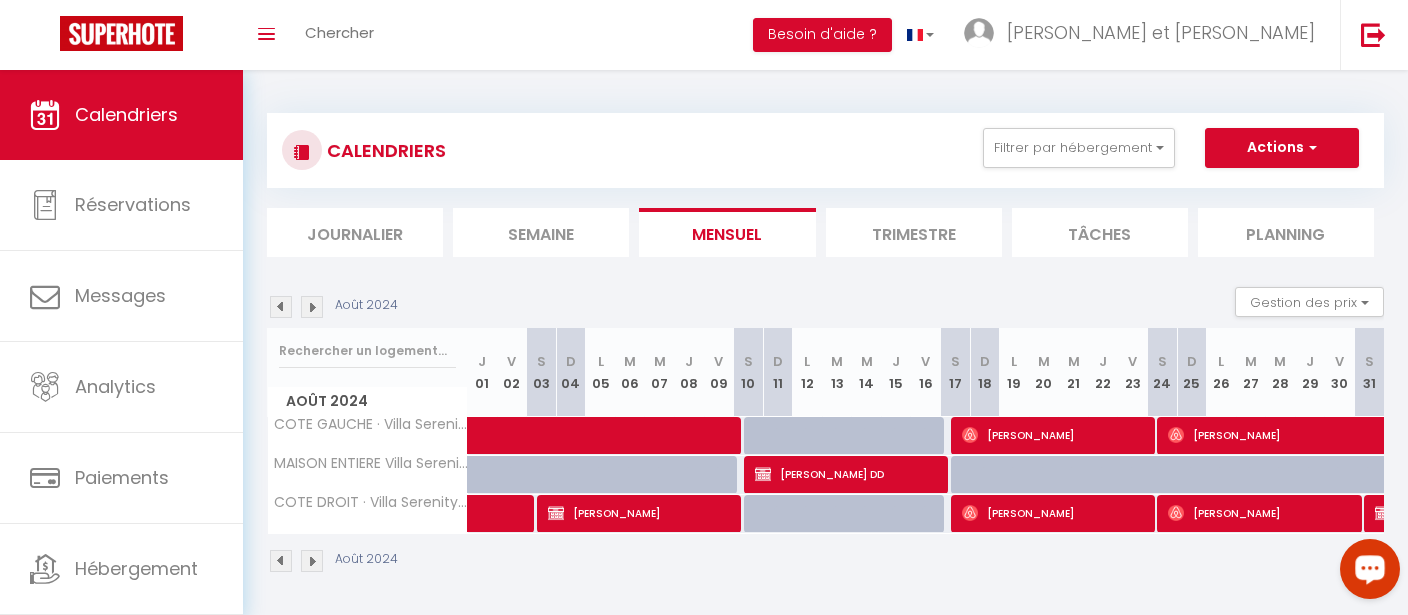 scroll, scrollTop: 0, scrollLeft: 0, axis: both 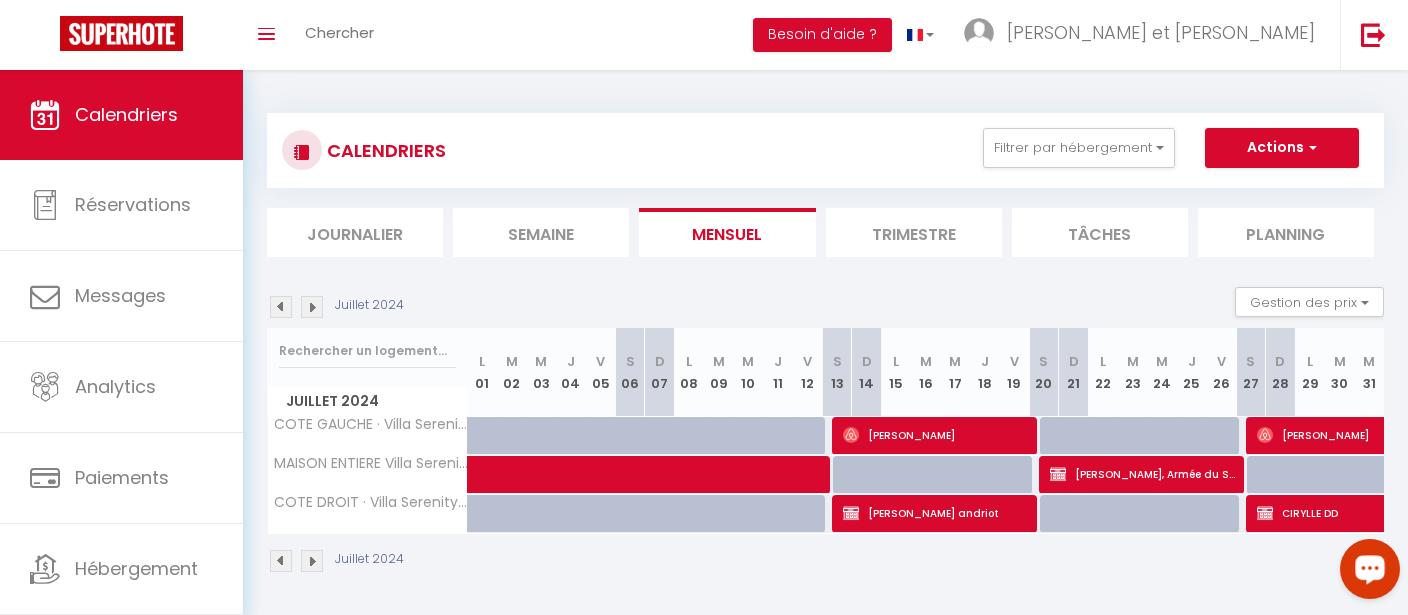 click at bounding box center [312, 307] 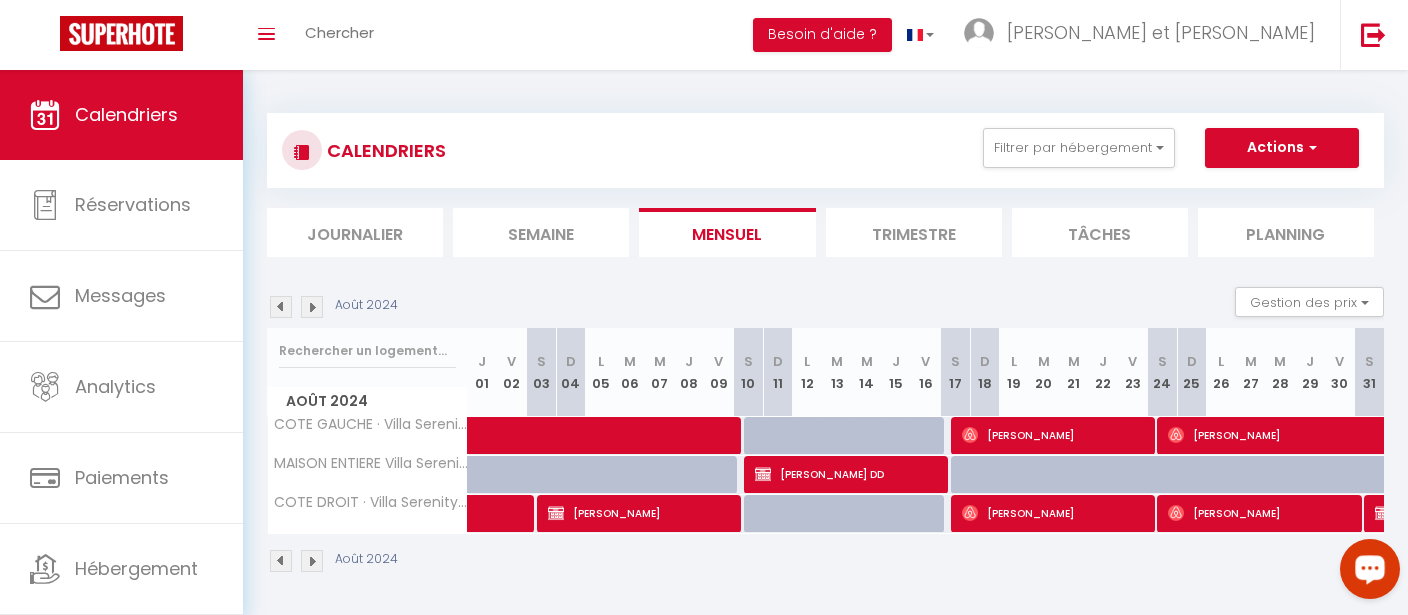 click at bounding box center [312, 307] 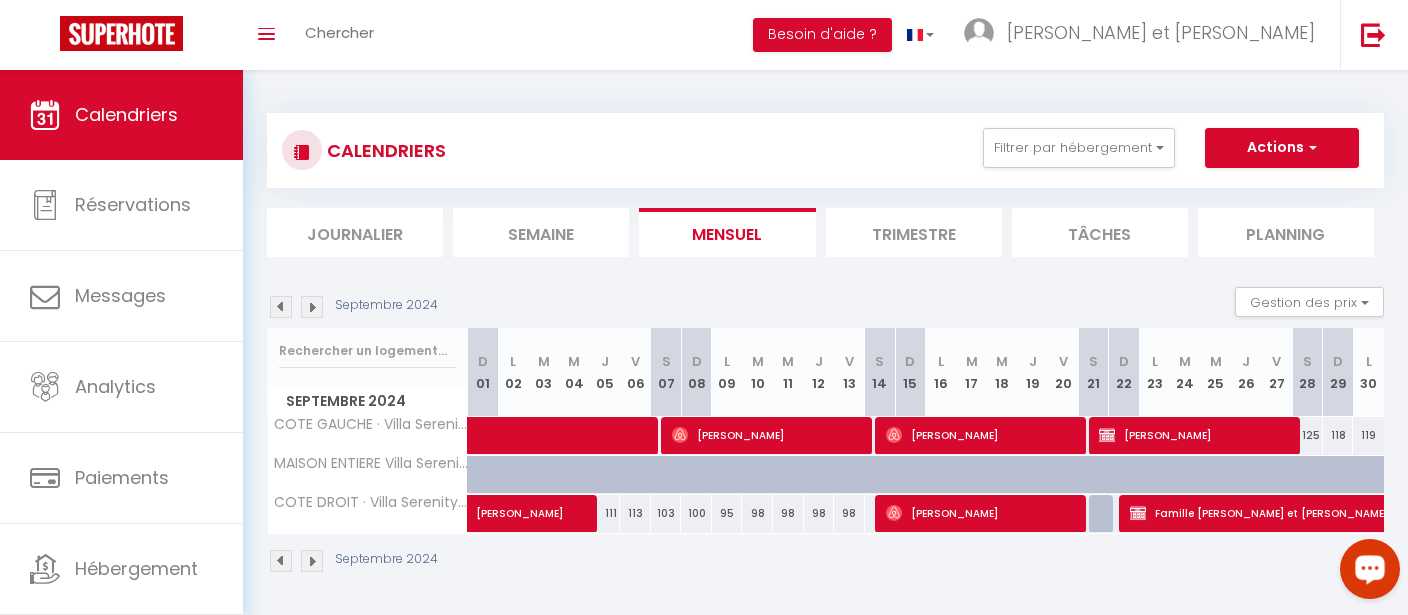 click at bounding box center (312, 307) 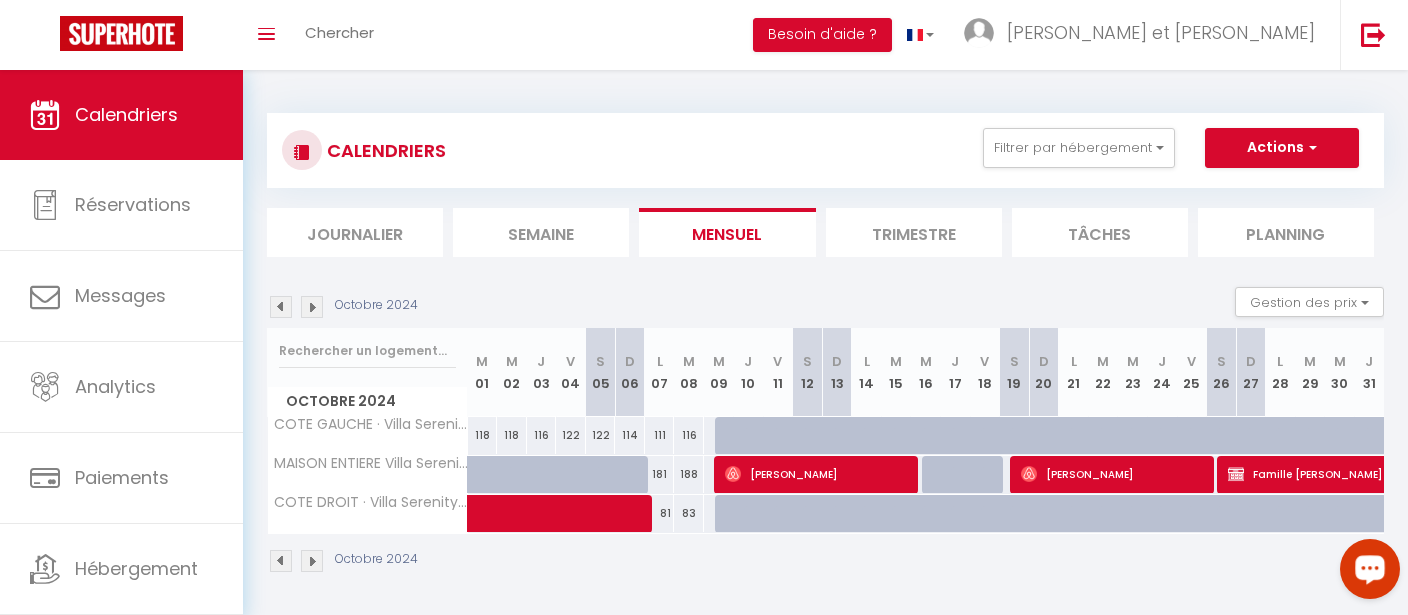 click at bounding box center [312, 307] 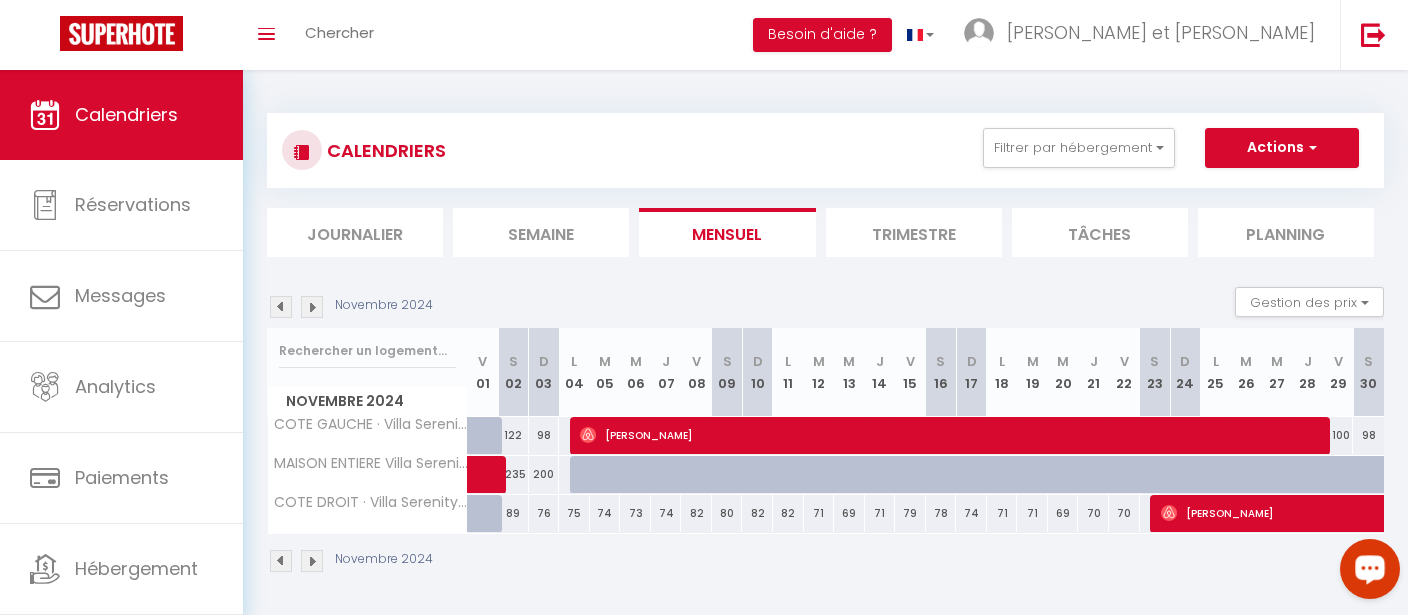 click at bounding box center (312, 307) 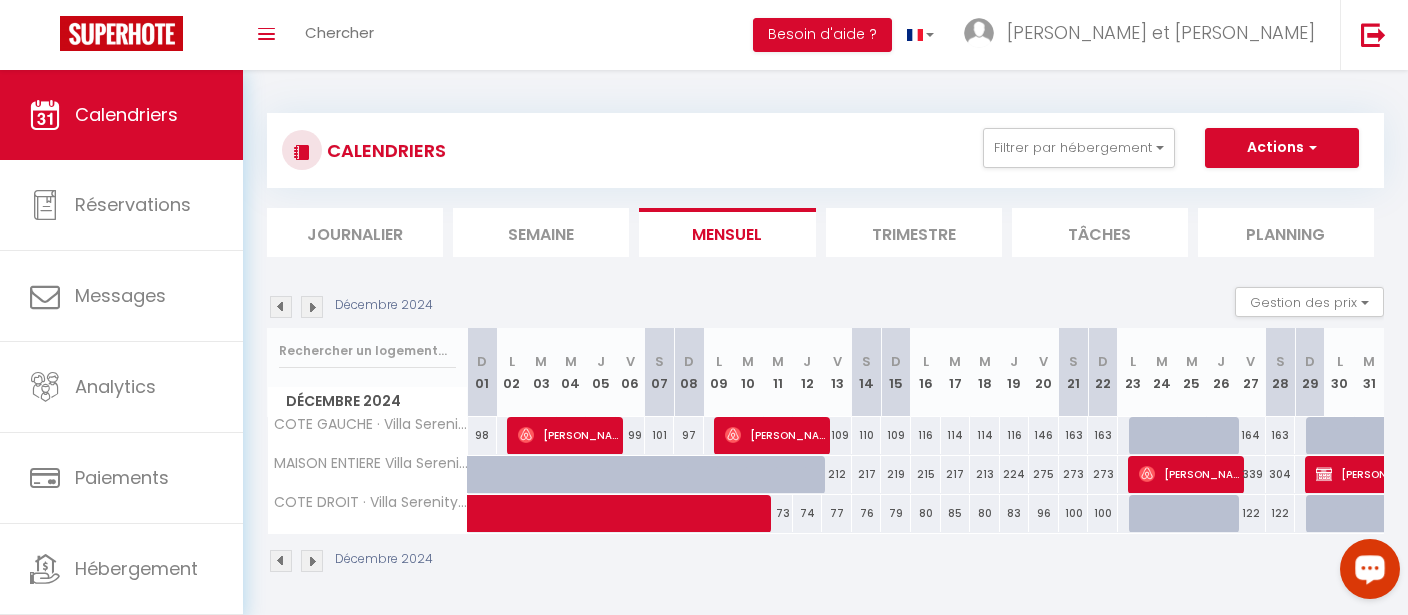 click at bounding box center [312, 307] 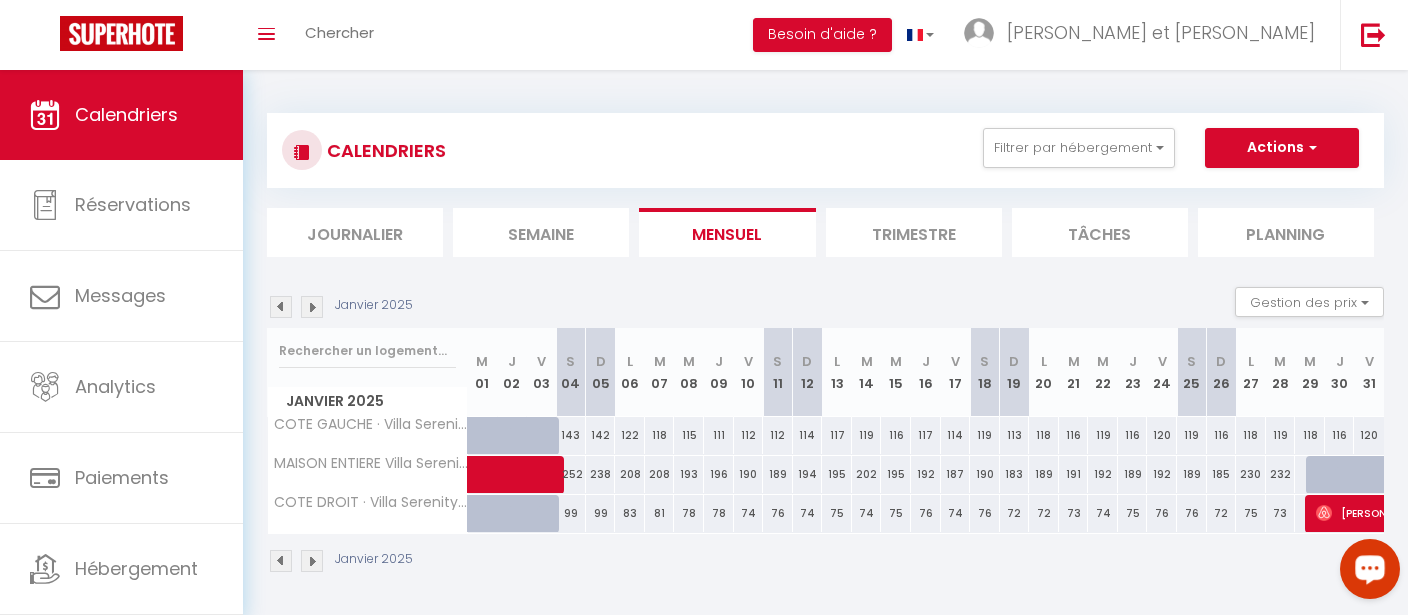 click at bounding box center (312, 307) 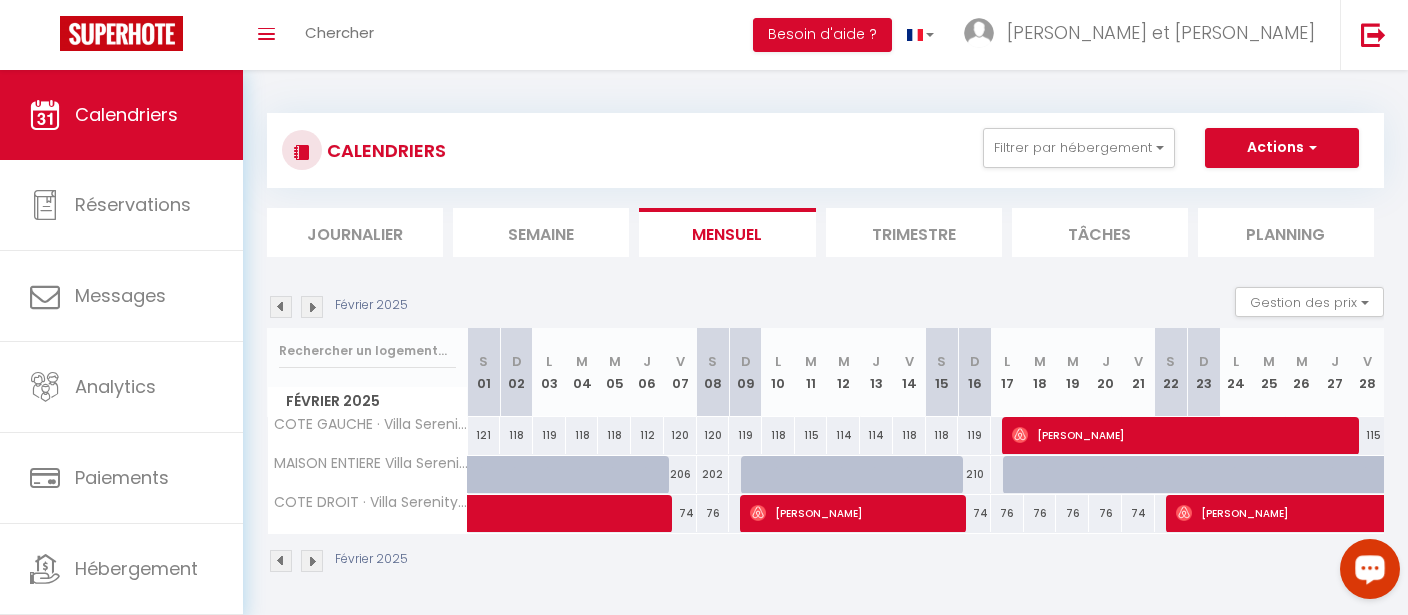 click at bounding box center (312, 307) 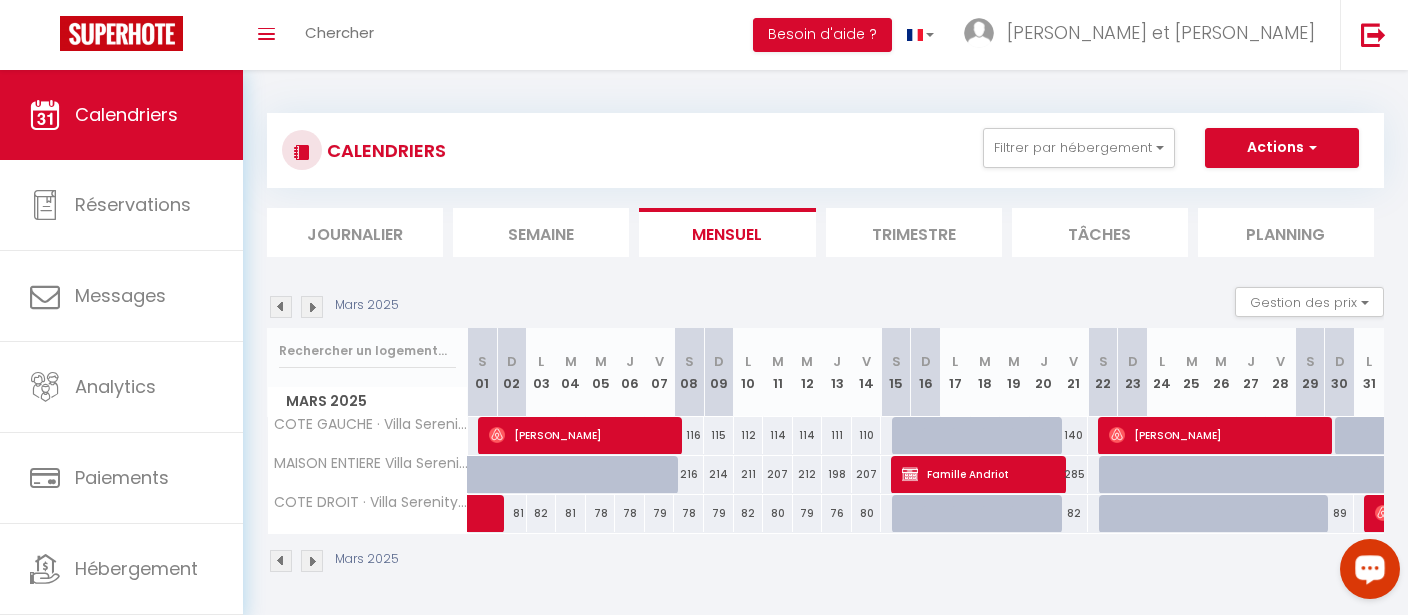 click at bounding box center (312, 307) 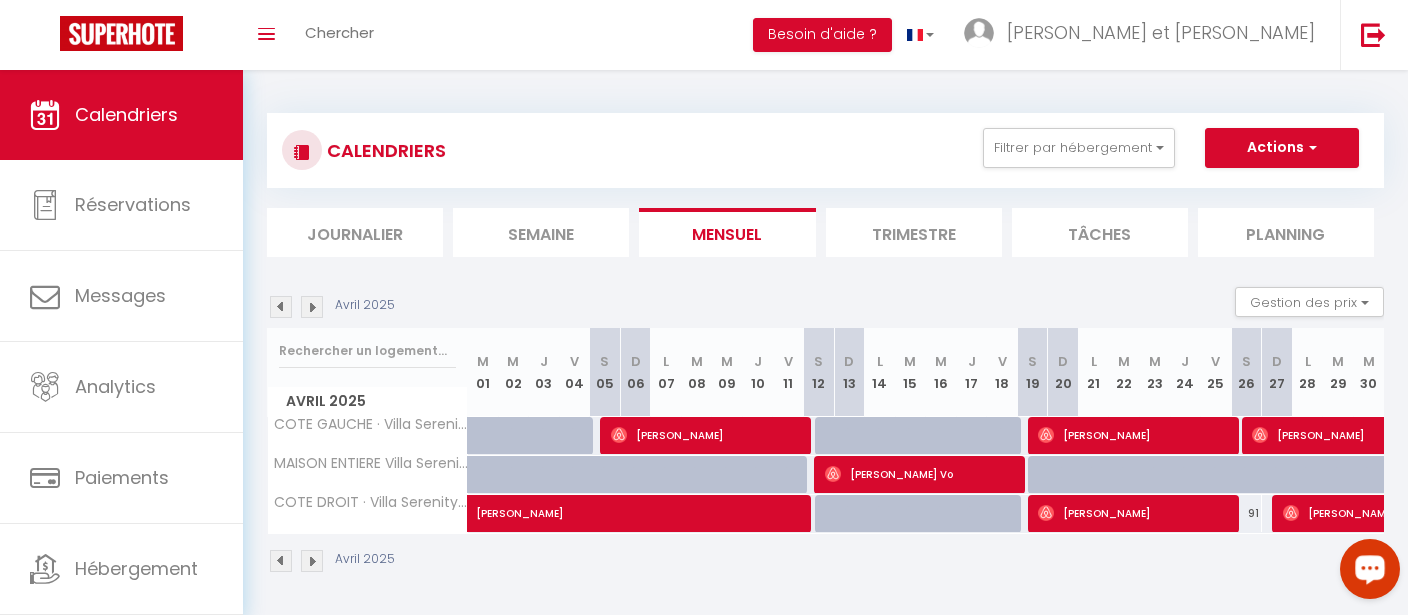 click at bounding box center [312, 307] 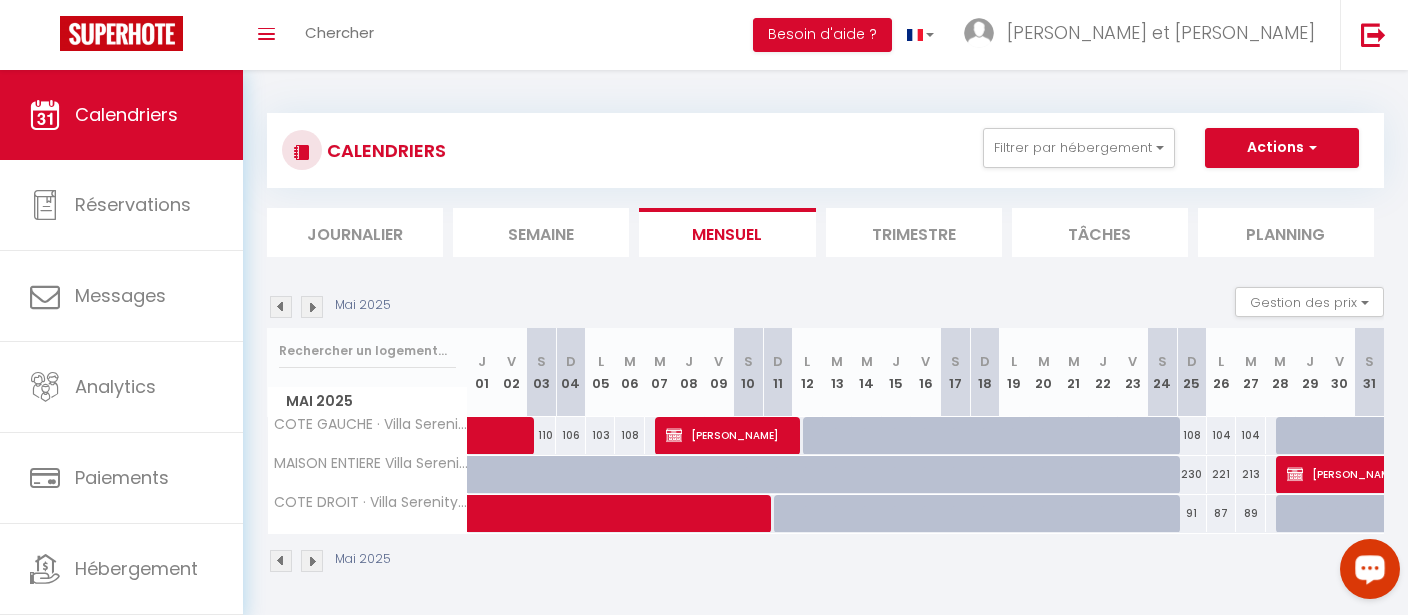 click at bounding box center [312, 307] 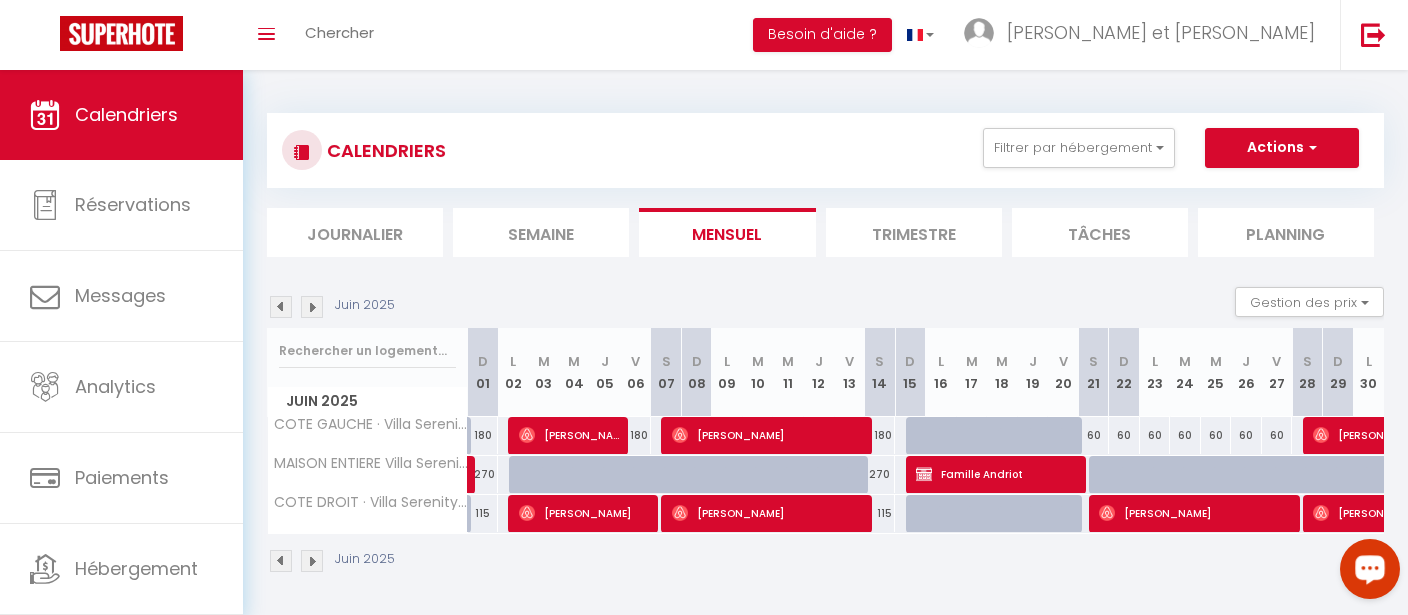 click at bounding box center (312, 307) 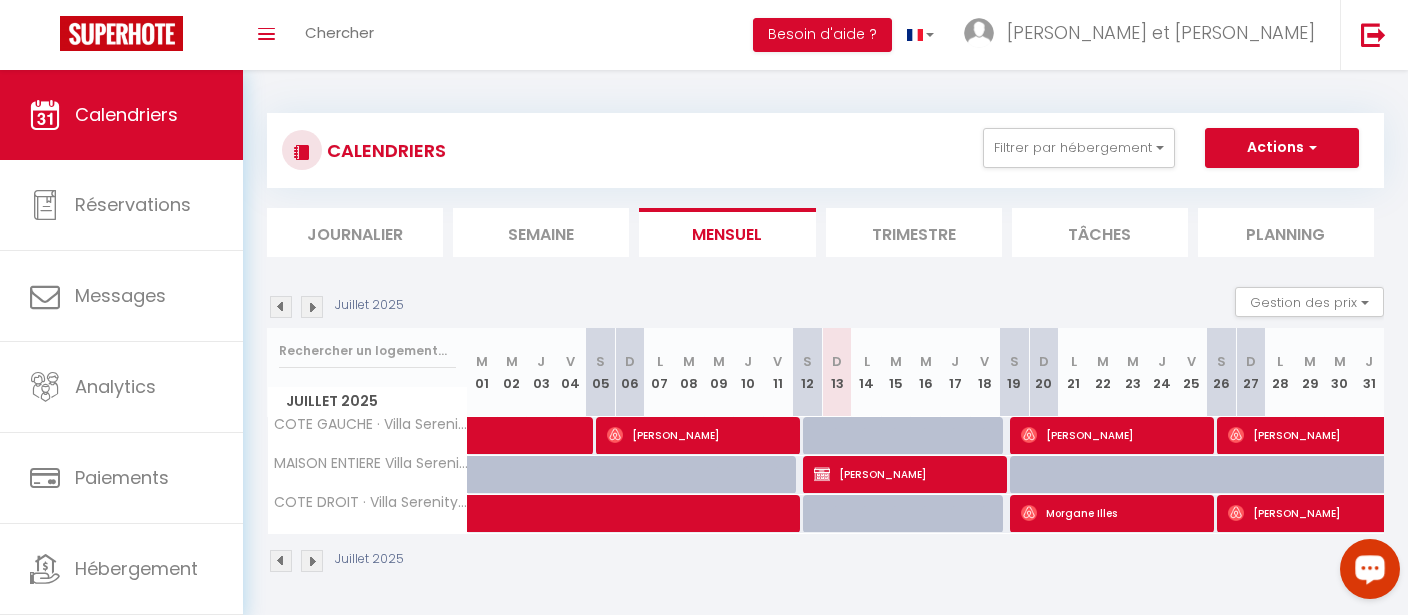 click on "[PERSON_NAME]" at bounding box center [1389, 435] 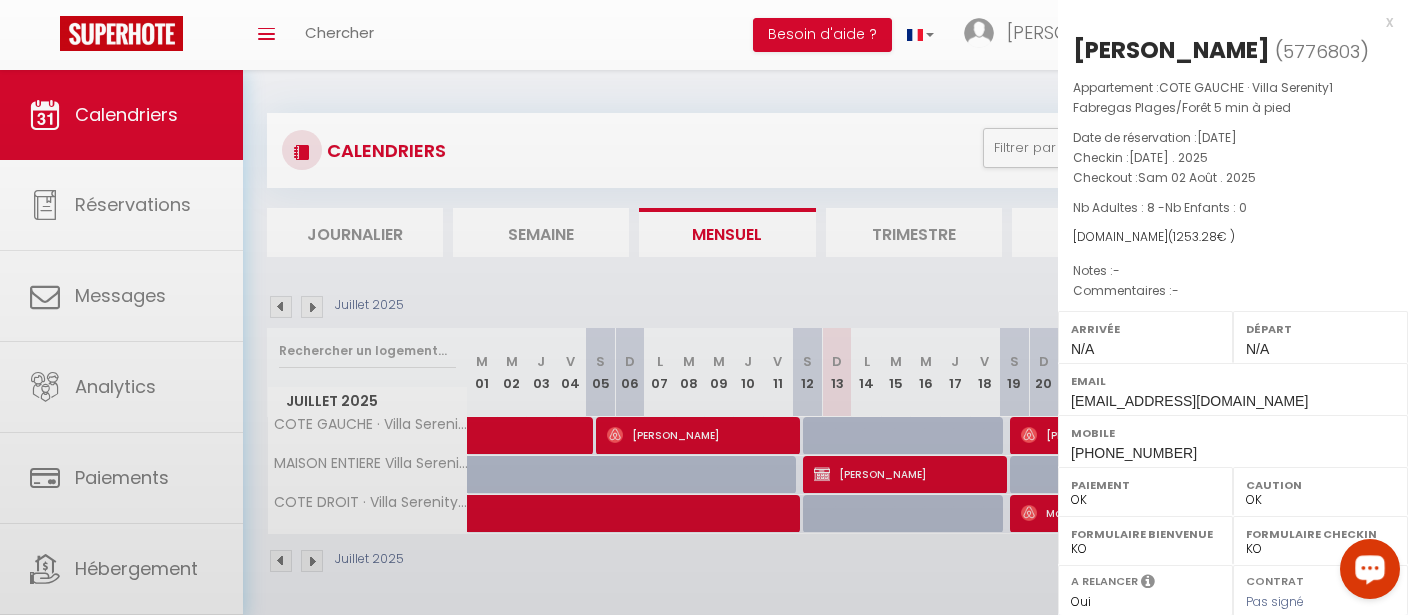 select on "43481" 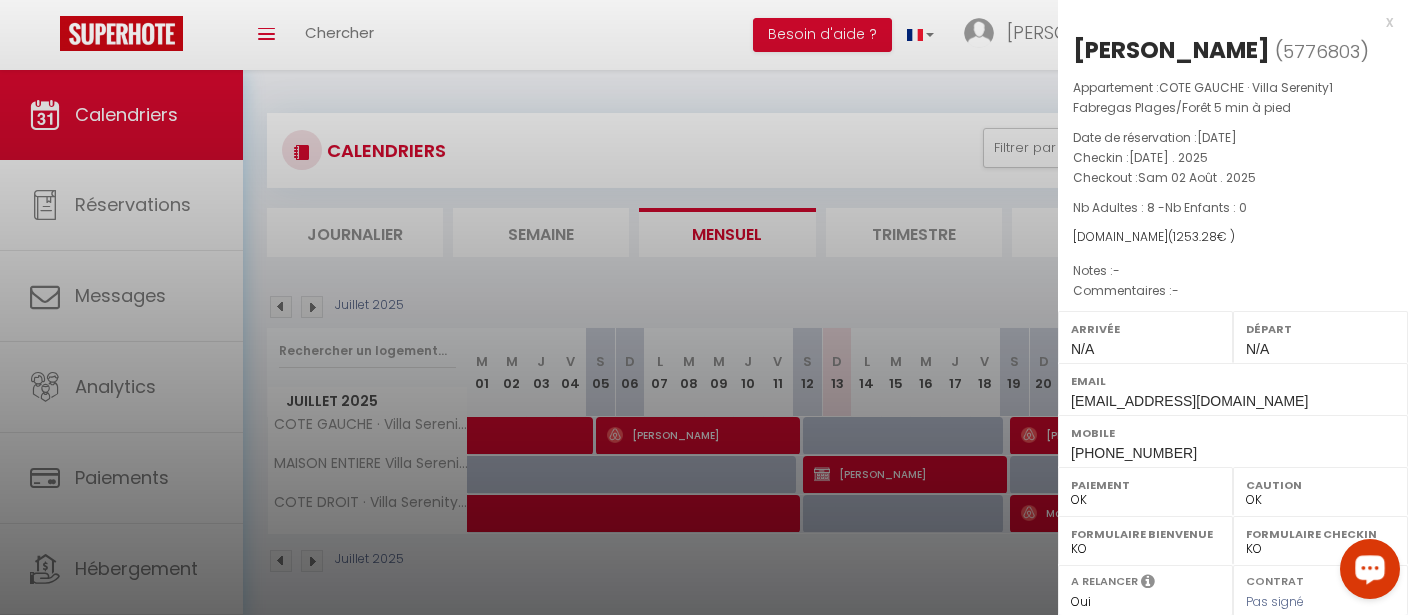 drag, startPoint x: 1393, startPoint y: 310, endPoint x: 1394, endPoint y: 440, distance: 130.00385 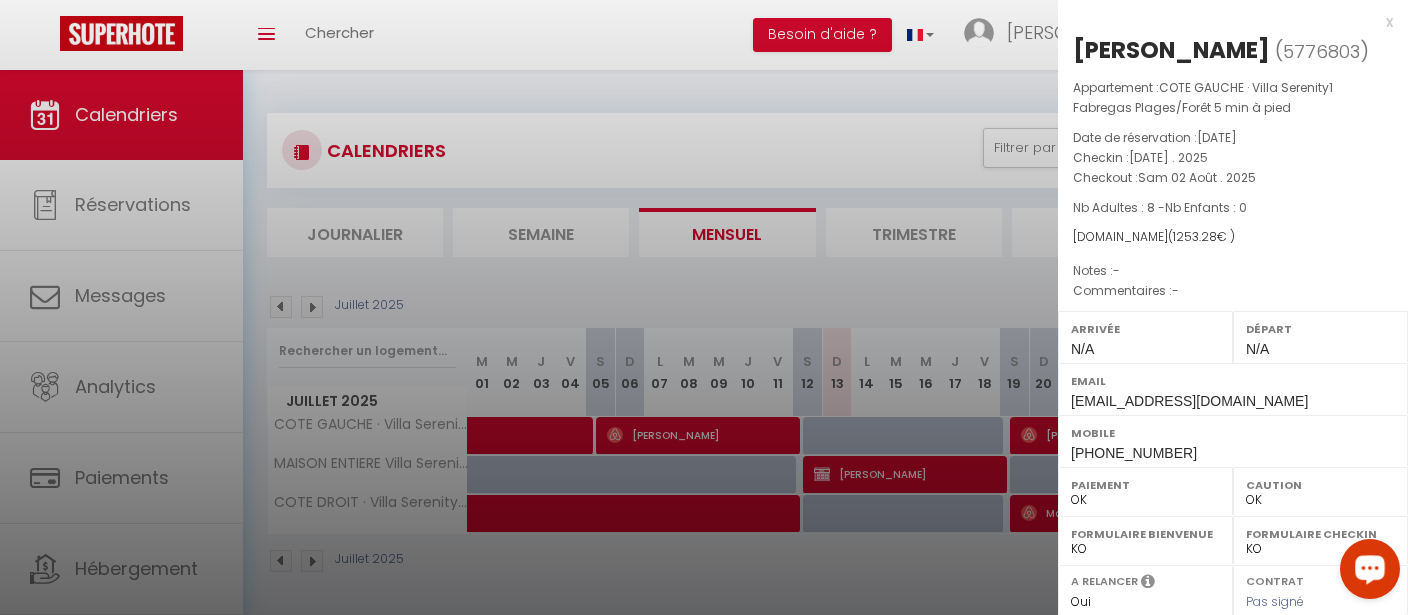 scroll, scrollTop: 69, scrollLeft: 0, axis: vertical 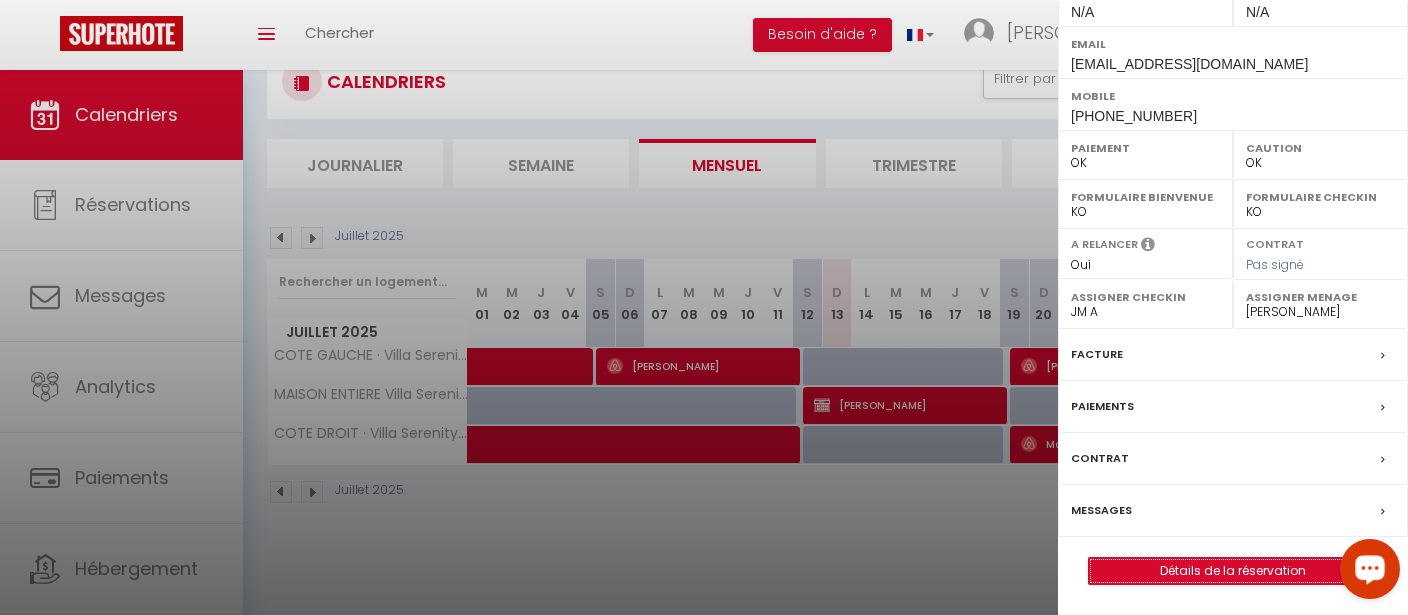 click on "Détails de la réservation" at bounding box center [1233, 571] 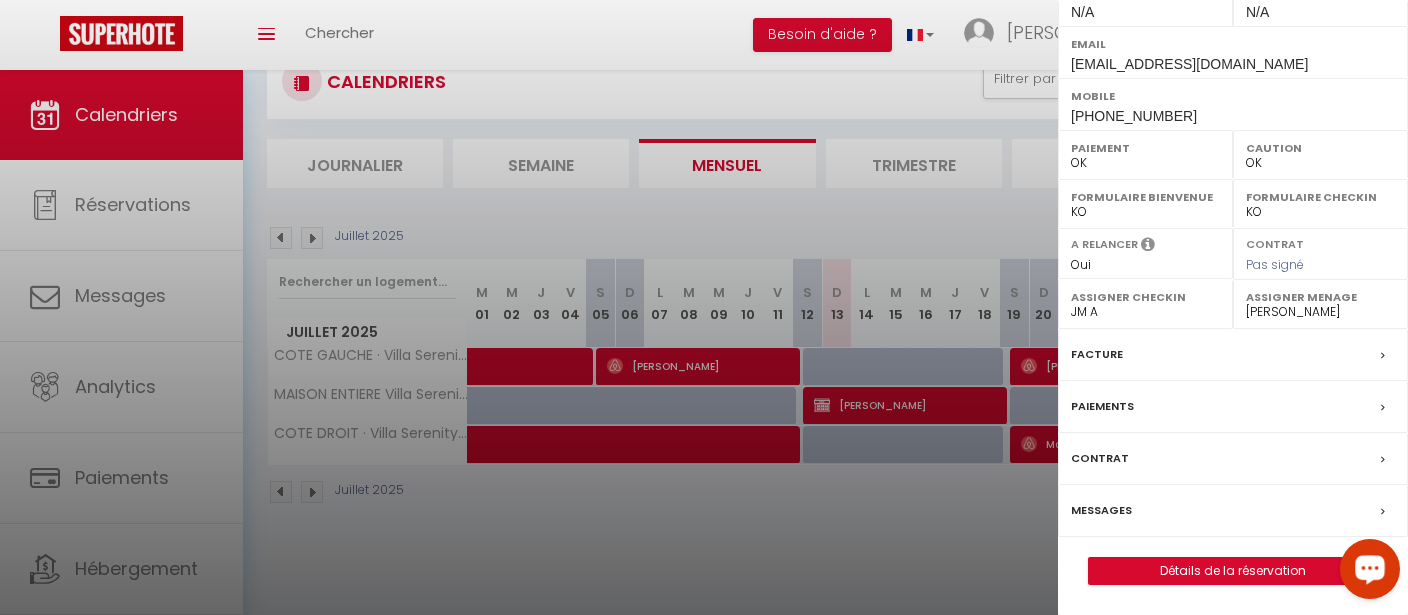 scroll, scrollTop: 0, scrollLeft: 0, axis: both 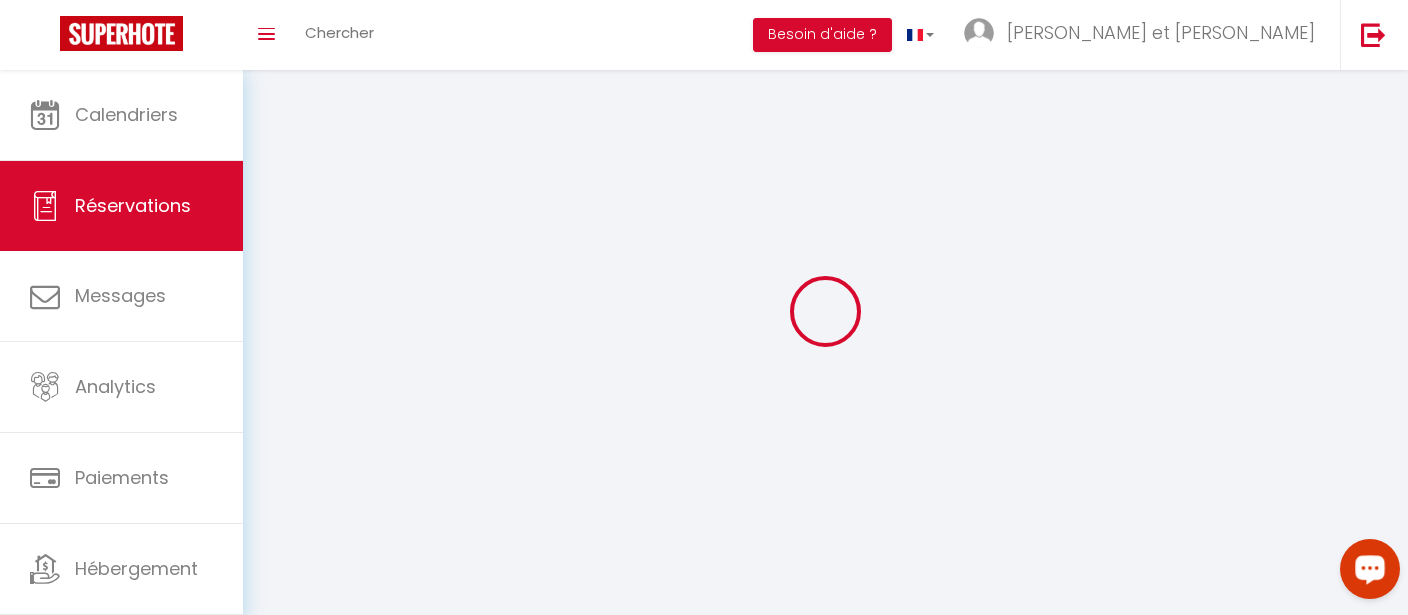 select 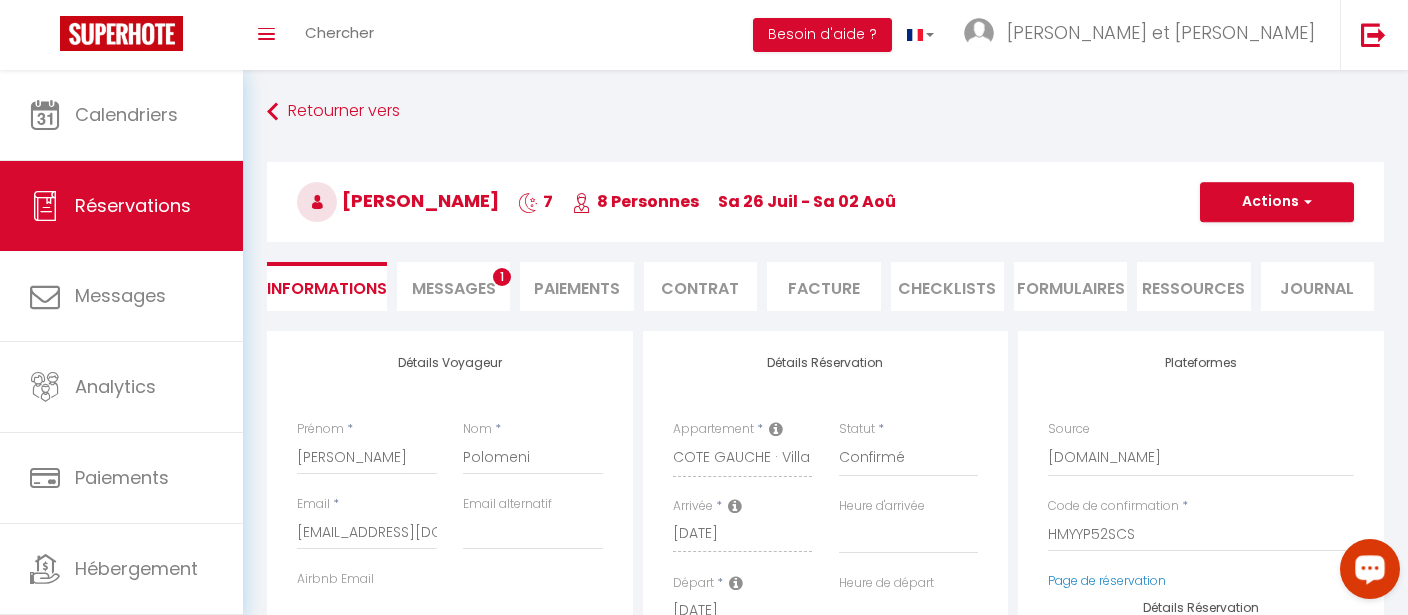 type on "93" 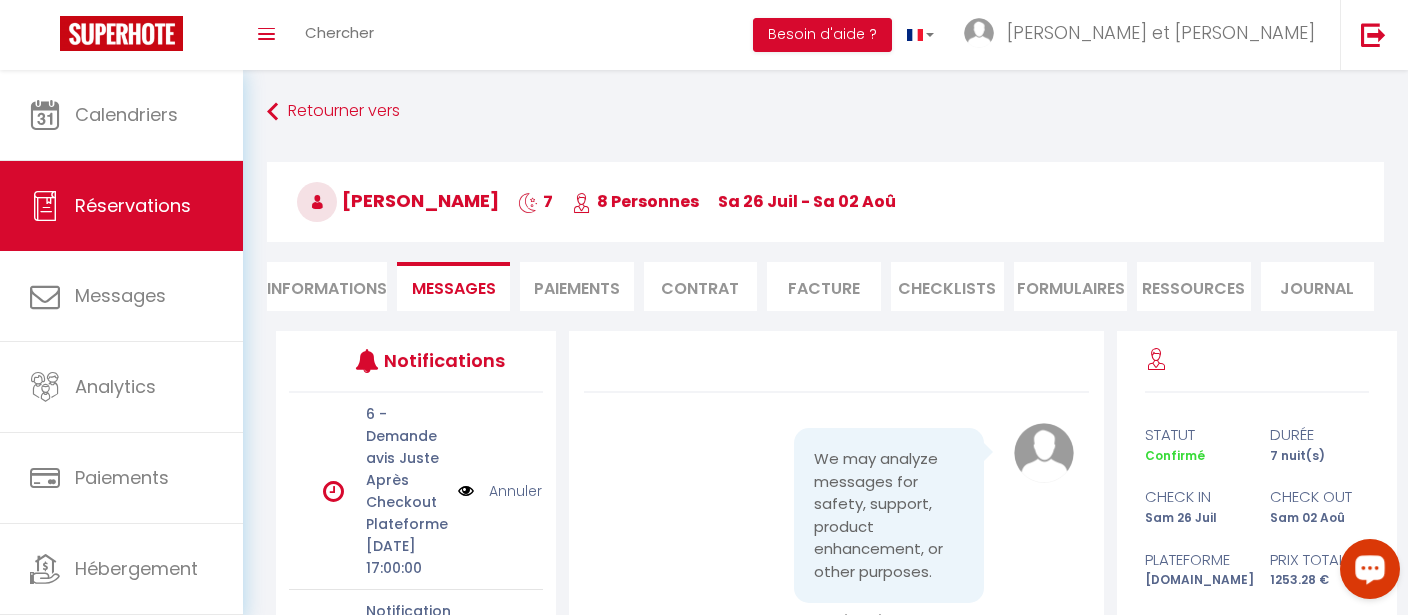 drag, startPoint x: 1081, startPoint y: 546, endPoint x: 1085, endPoint y: 557, distance: 11.7046995 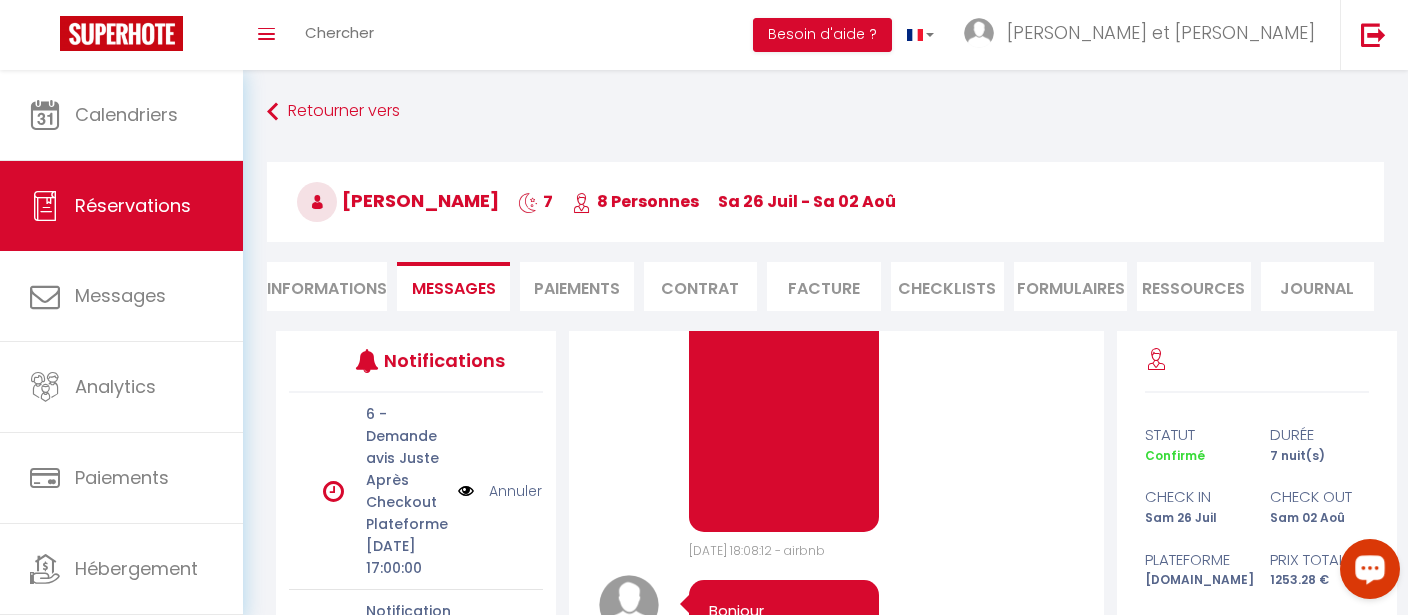 scroll, scrollTop: 3483, scrollLeft: 0, axis: vertical 